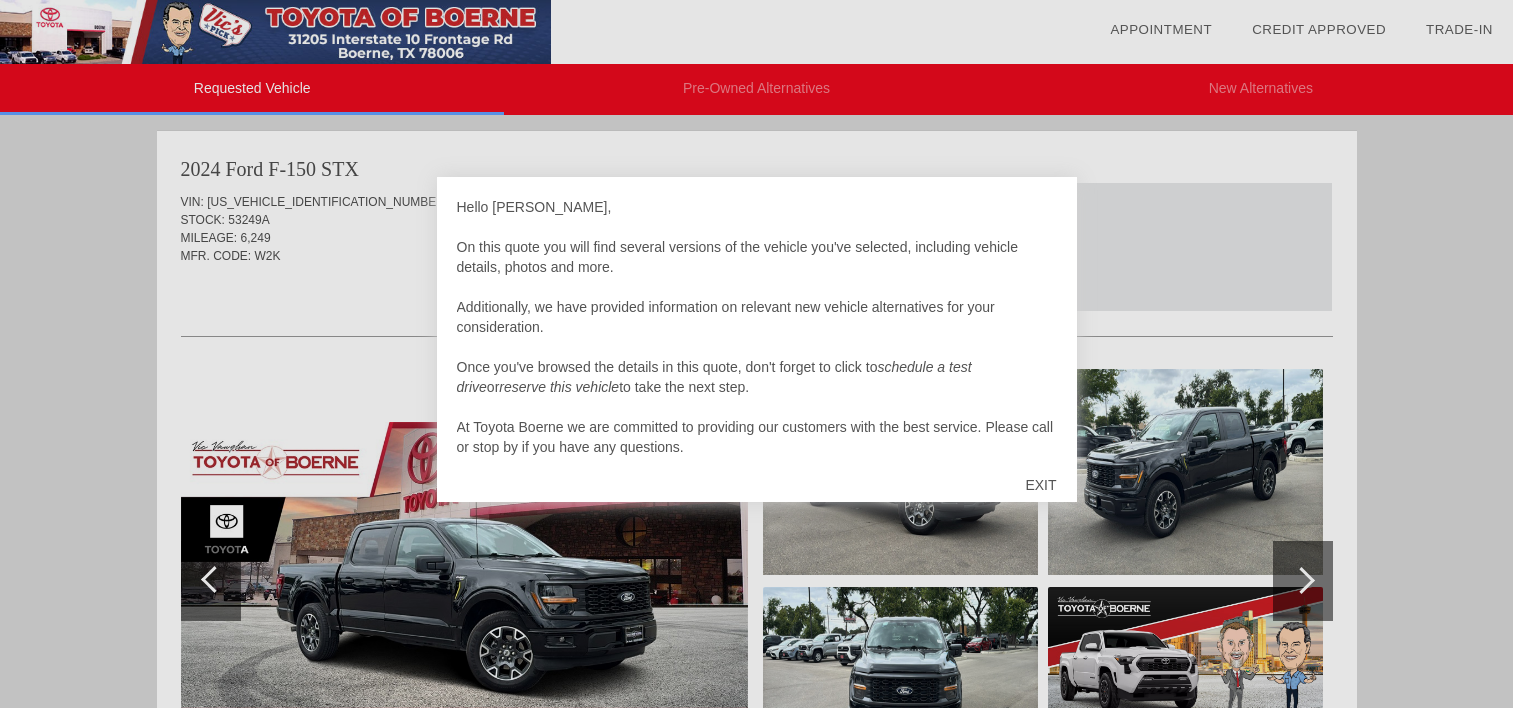 scroll, scrollTop: 0, scrollLeft: 0, axis: both 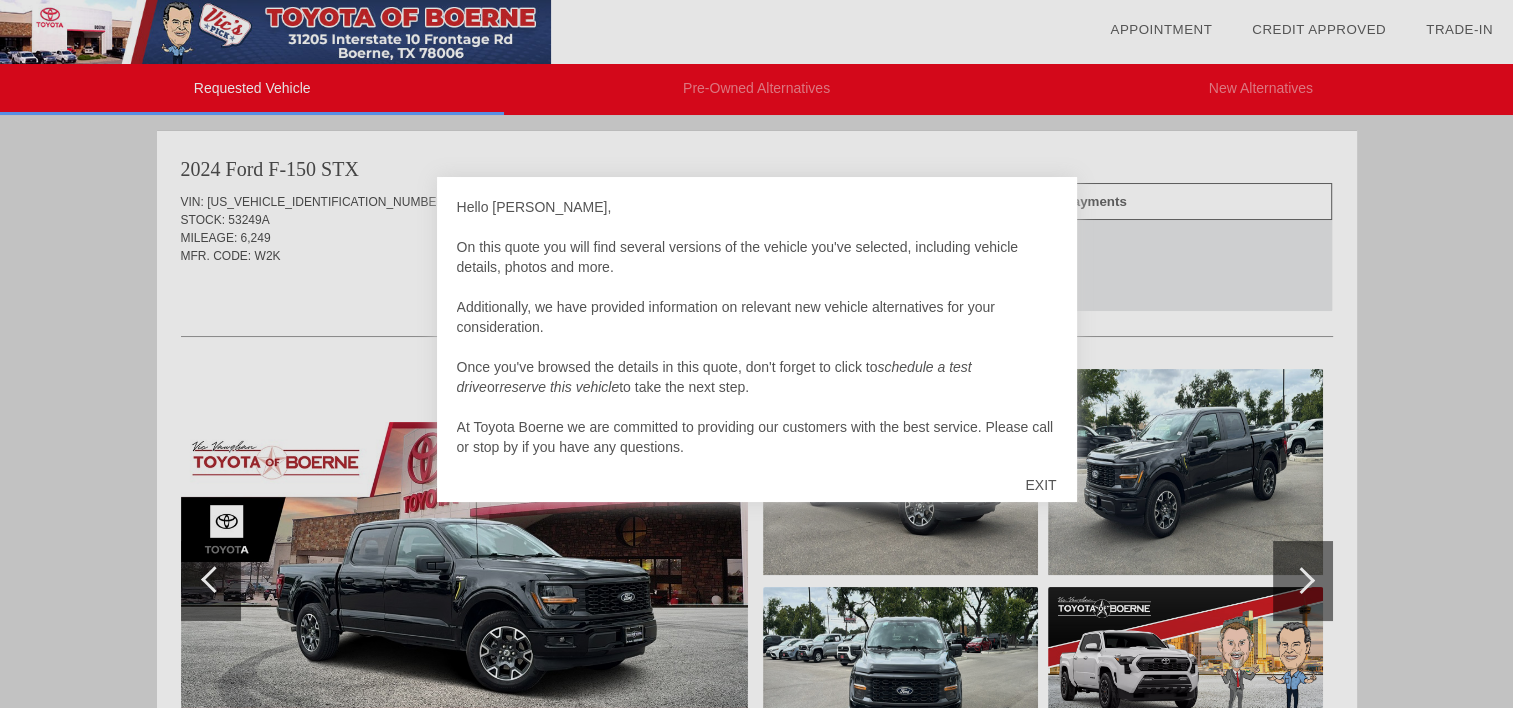click on "EXIT" at bounding box center (1040, 485) 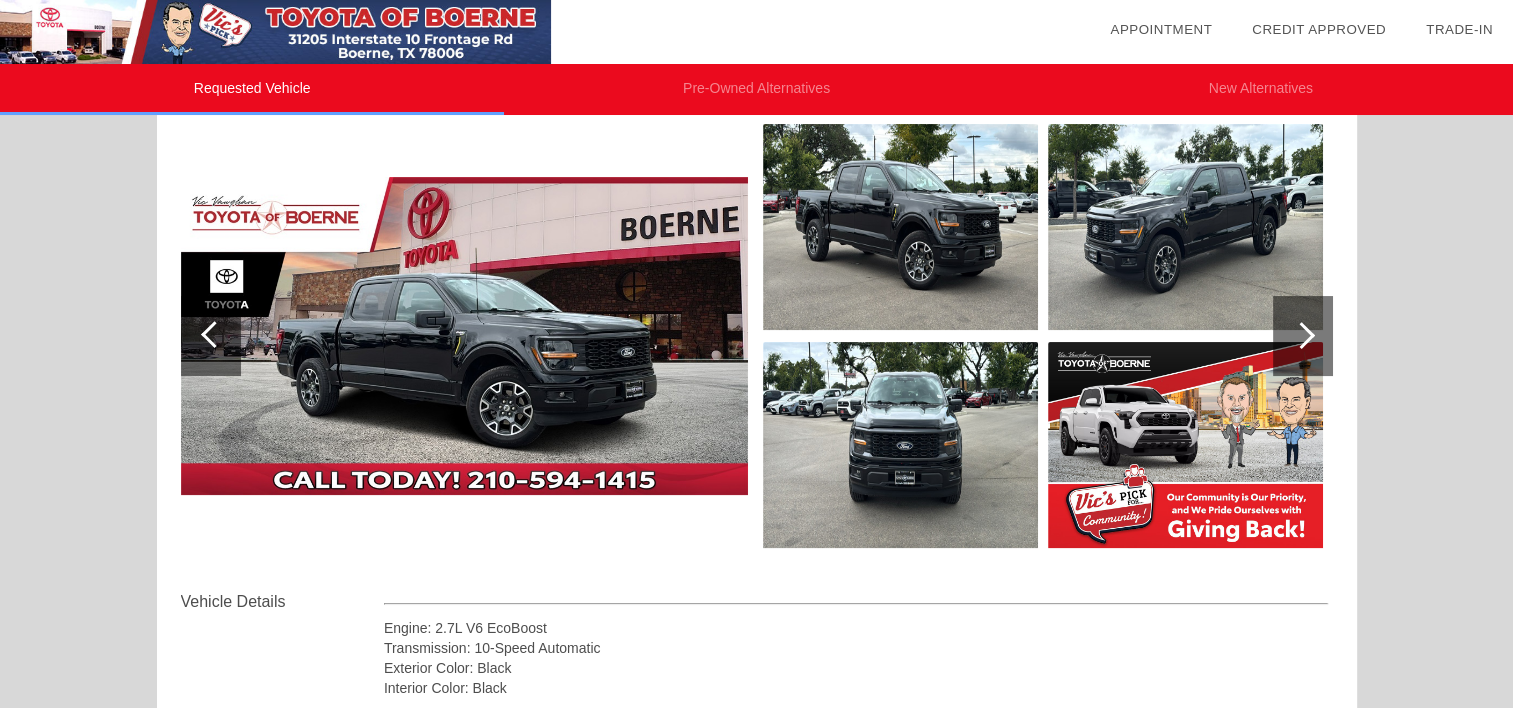 scroll, scrollTop: 99, scrollLeft: 0, axis: vertical 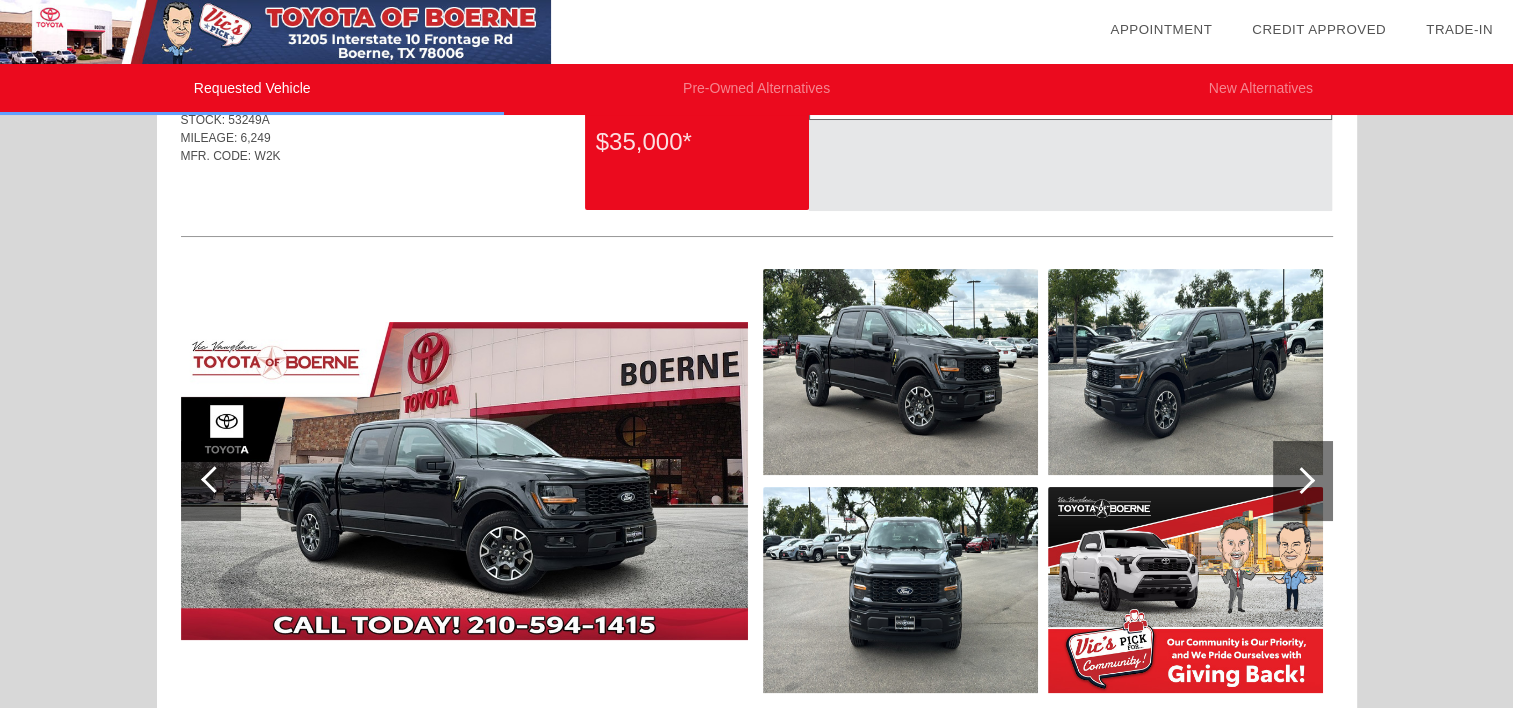 click at bounding box center [1301, 480] 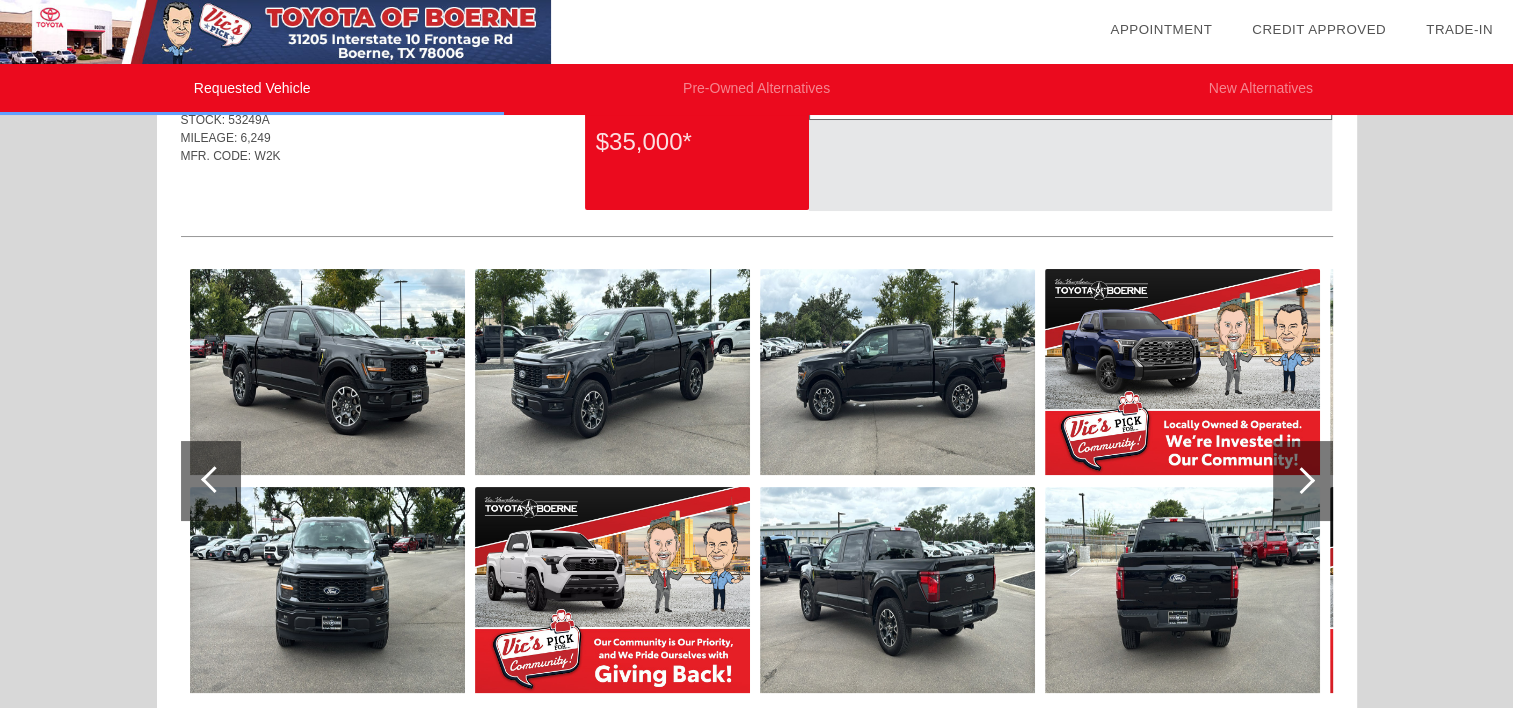 click at bounding box center [214, 479] 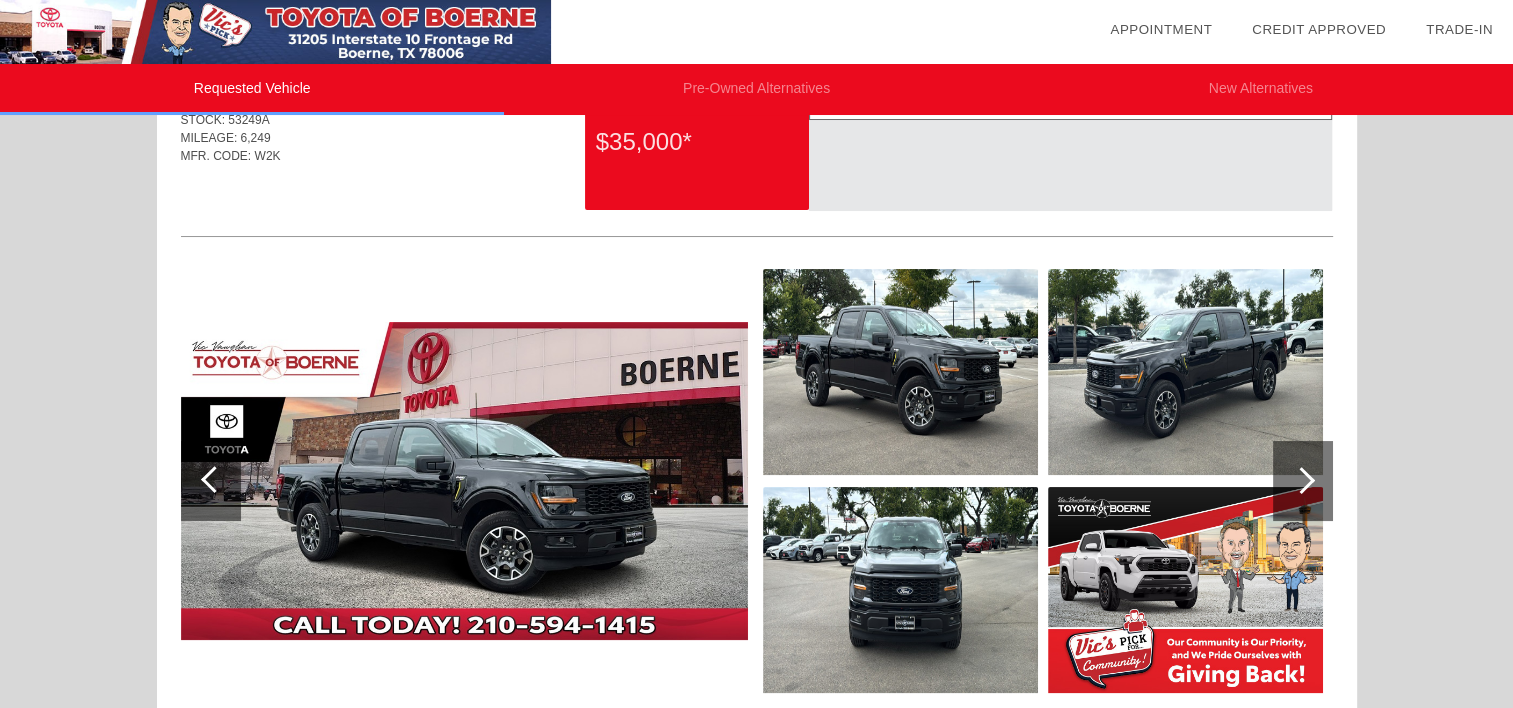 click at bounding box center (464, 481) 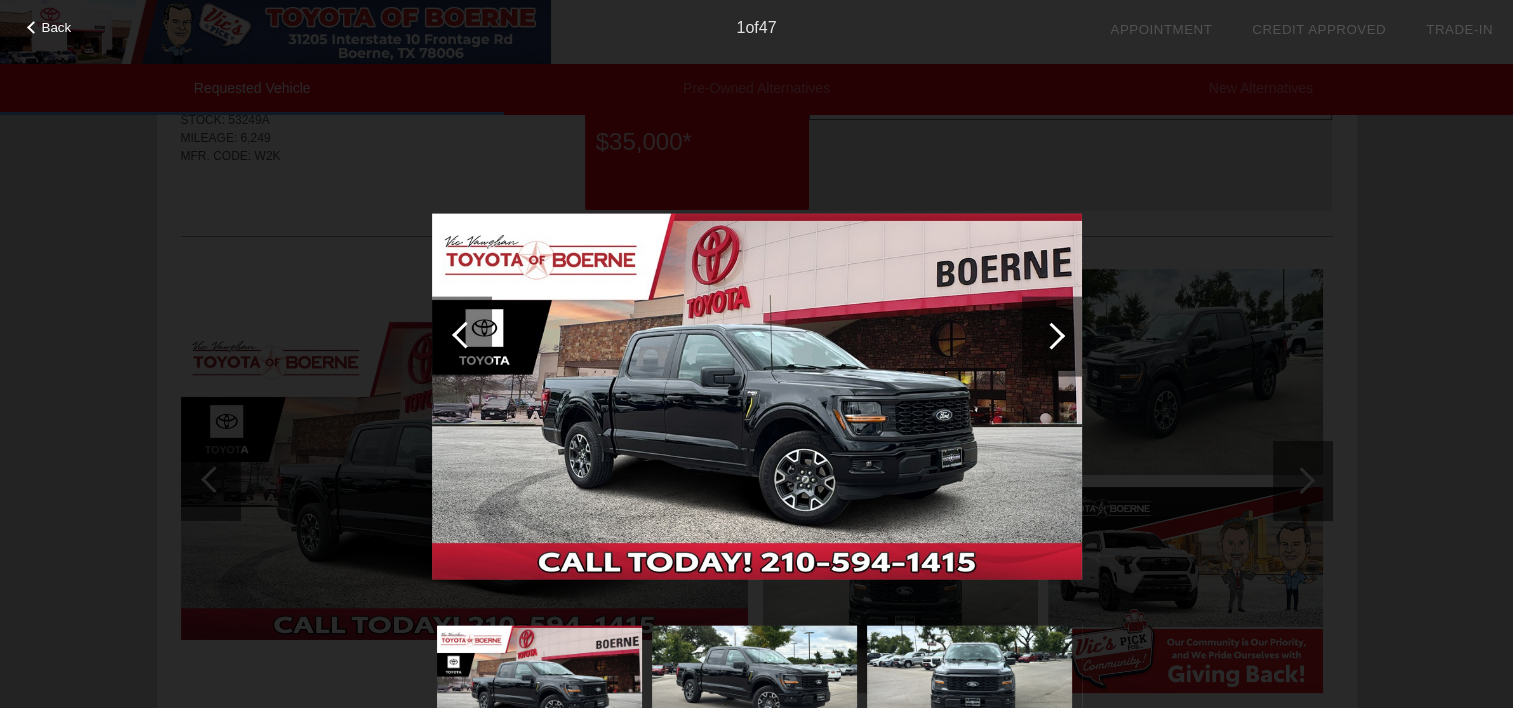 click at bounding box center (757, 397) 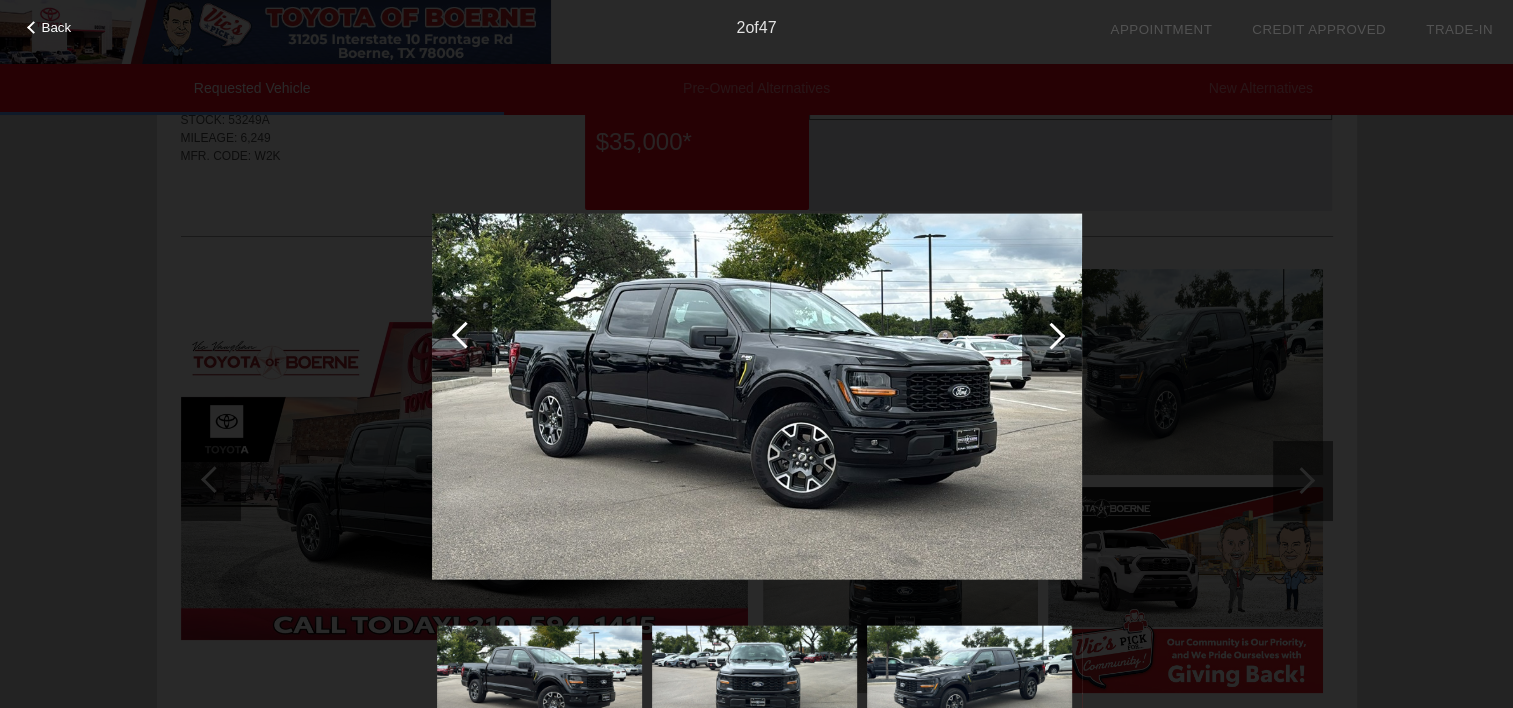 click at bounding box center [1051, 335] 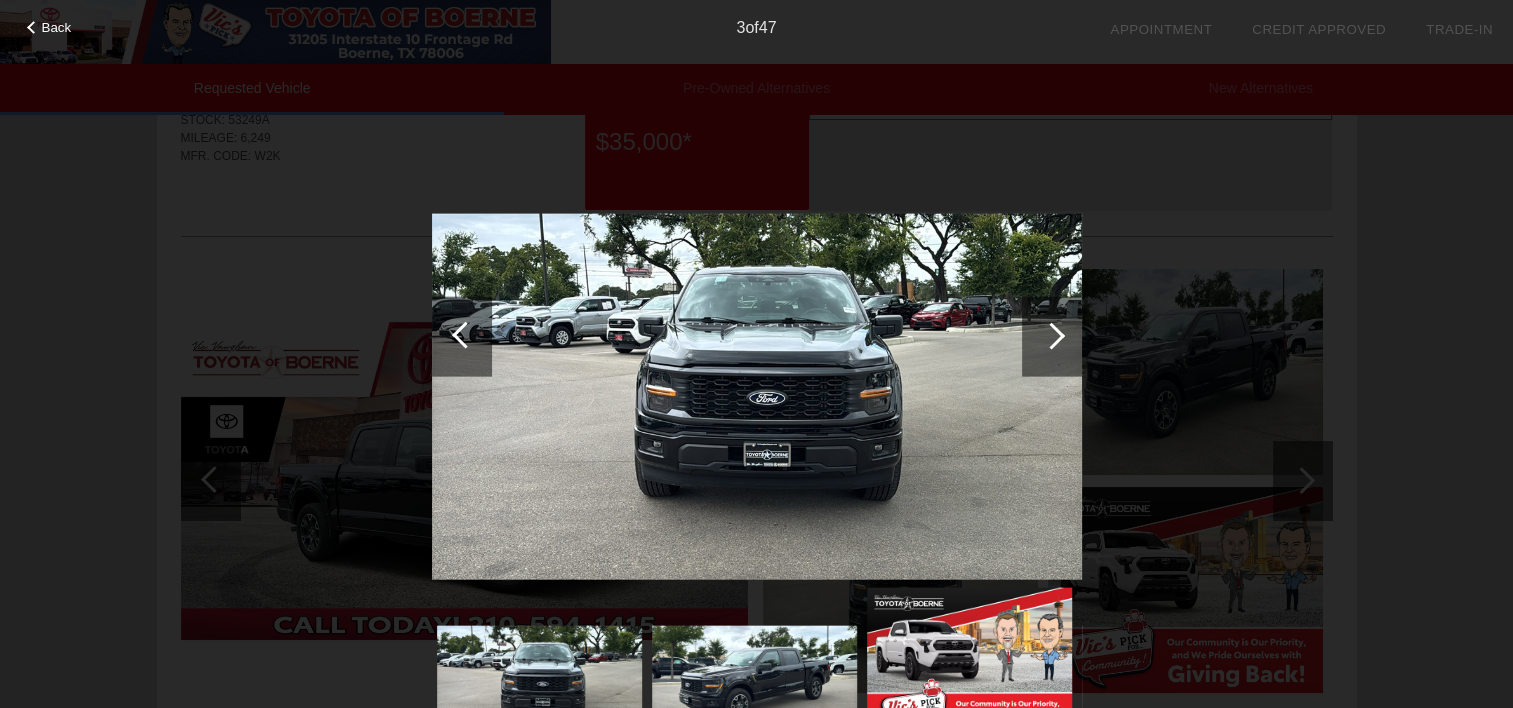 click at bounding box center [1051, 335] 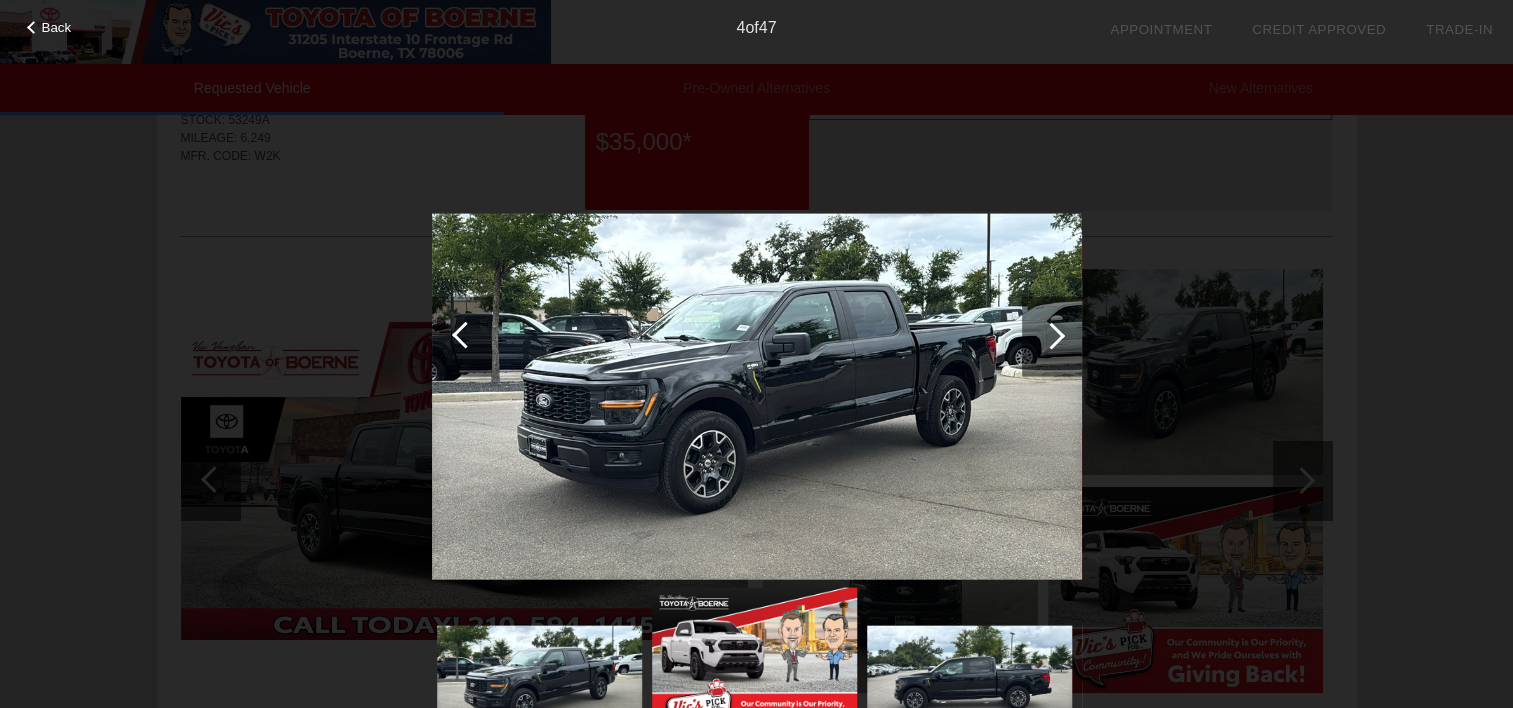 click at bounding box center [1051, 335] 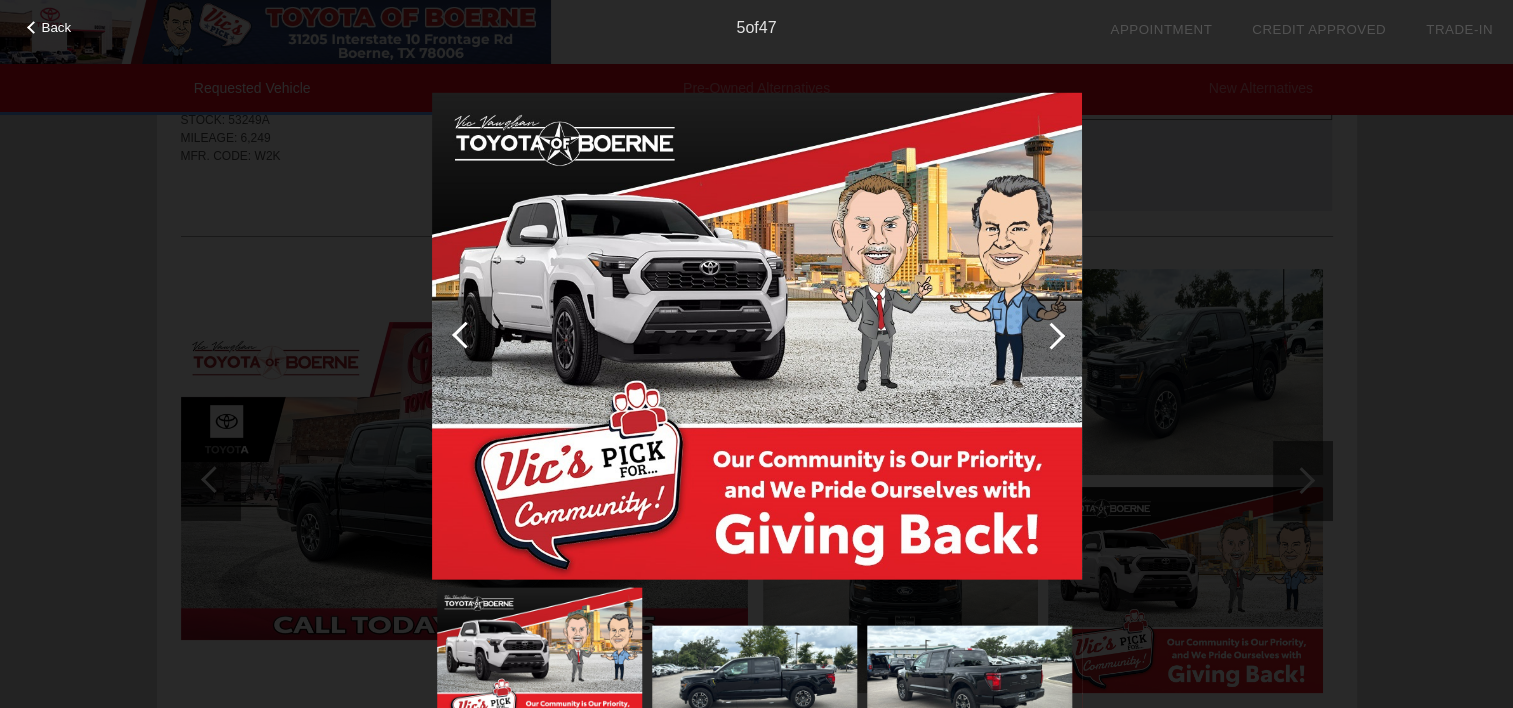 click at bounding box center (1051, 335) 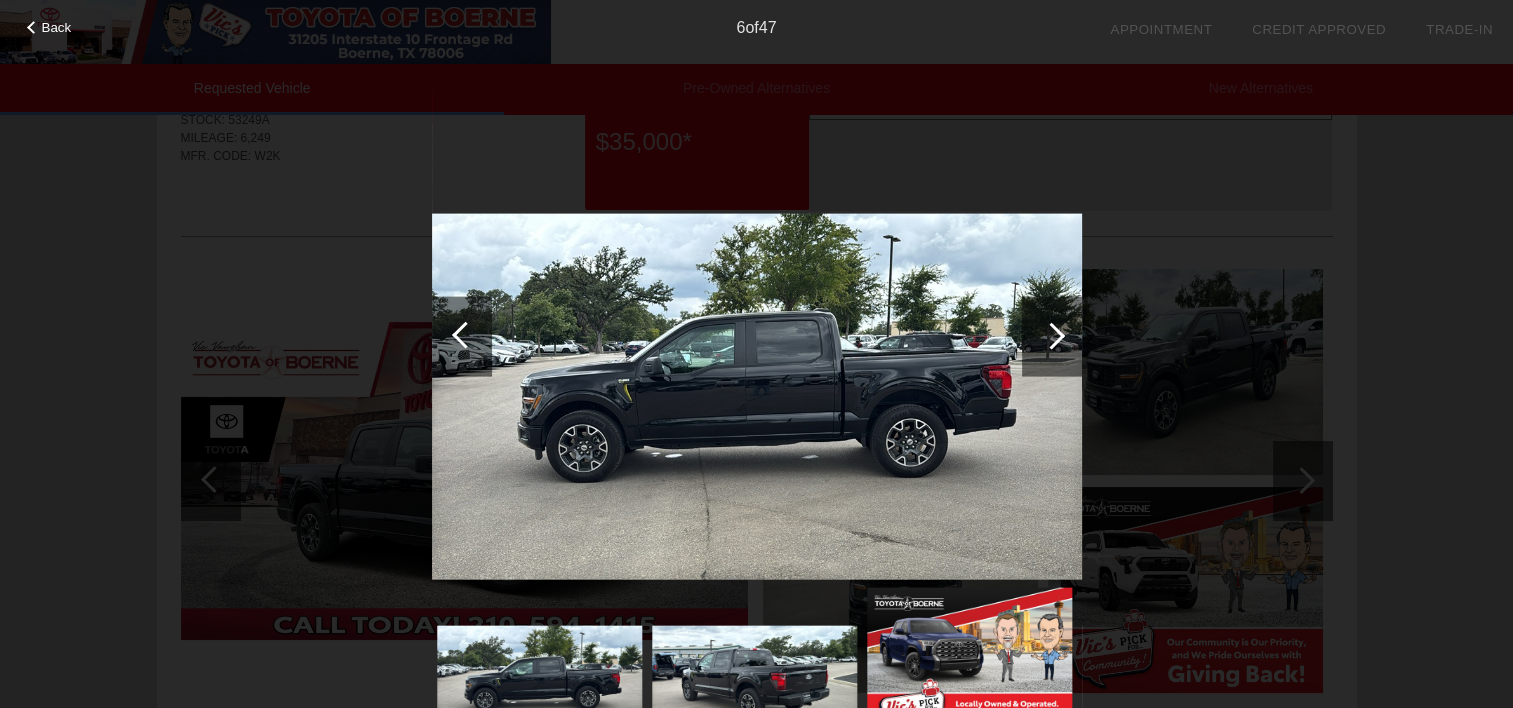 click at bounding box center (1051, 335) 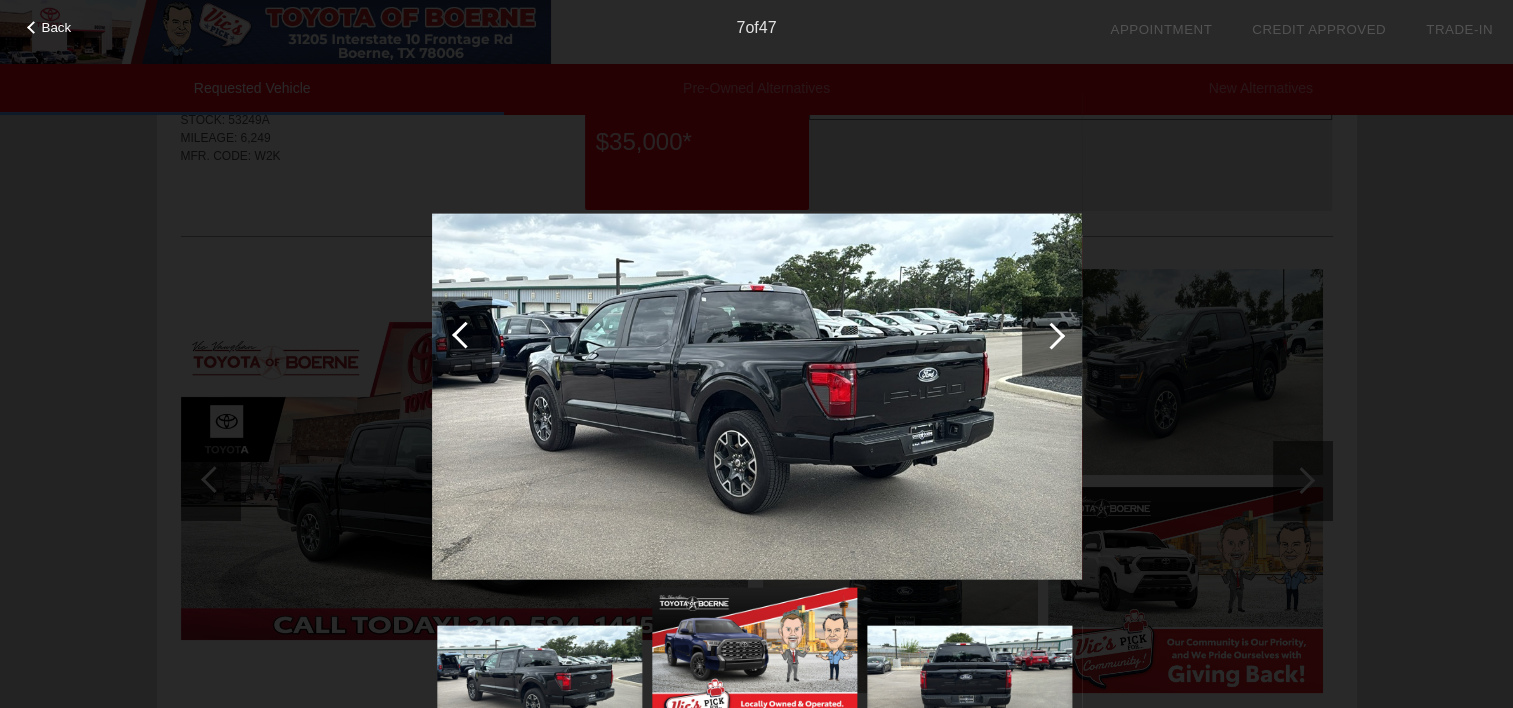 click at bounding box center [1051, 335] 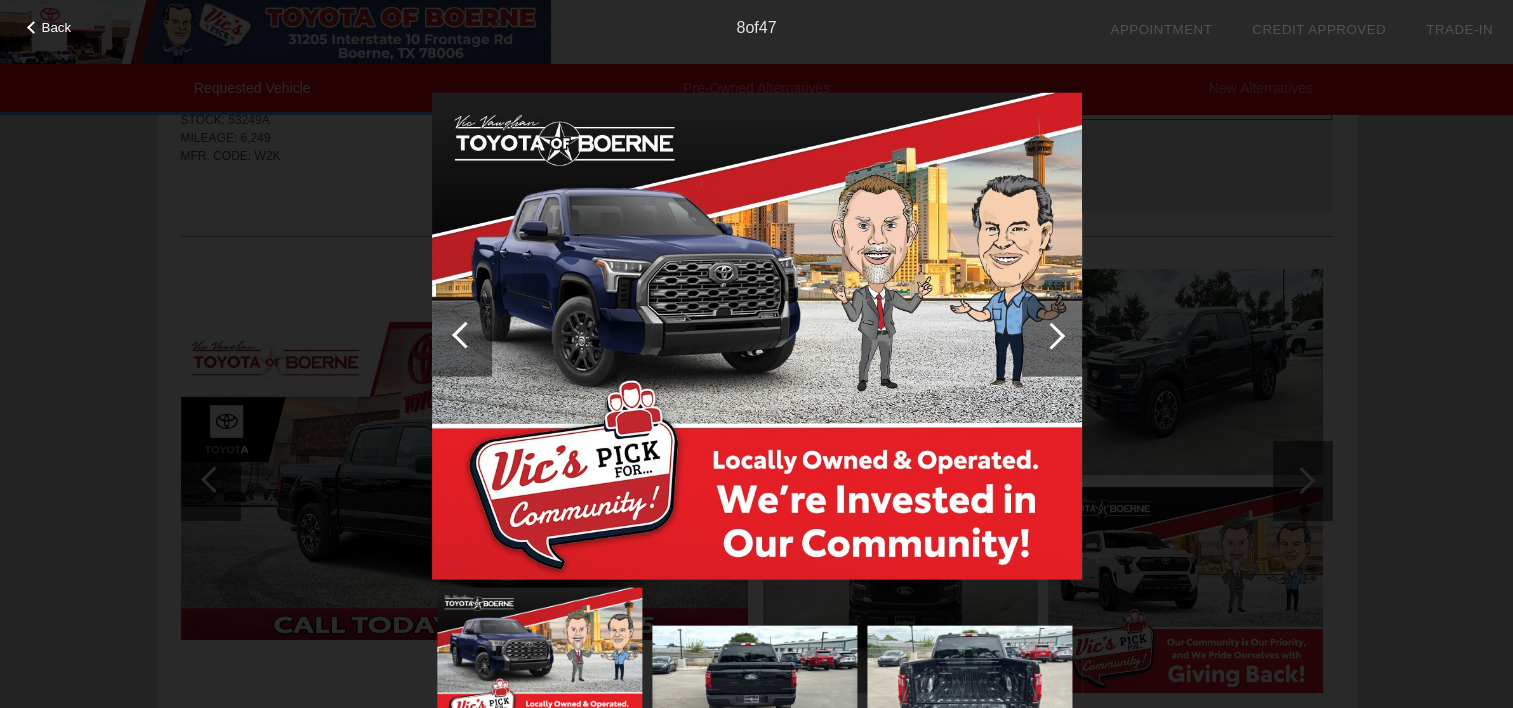 click at bounding box center (1051, 335) 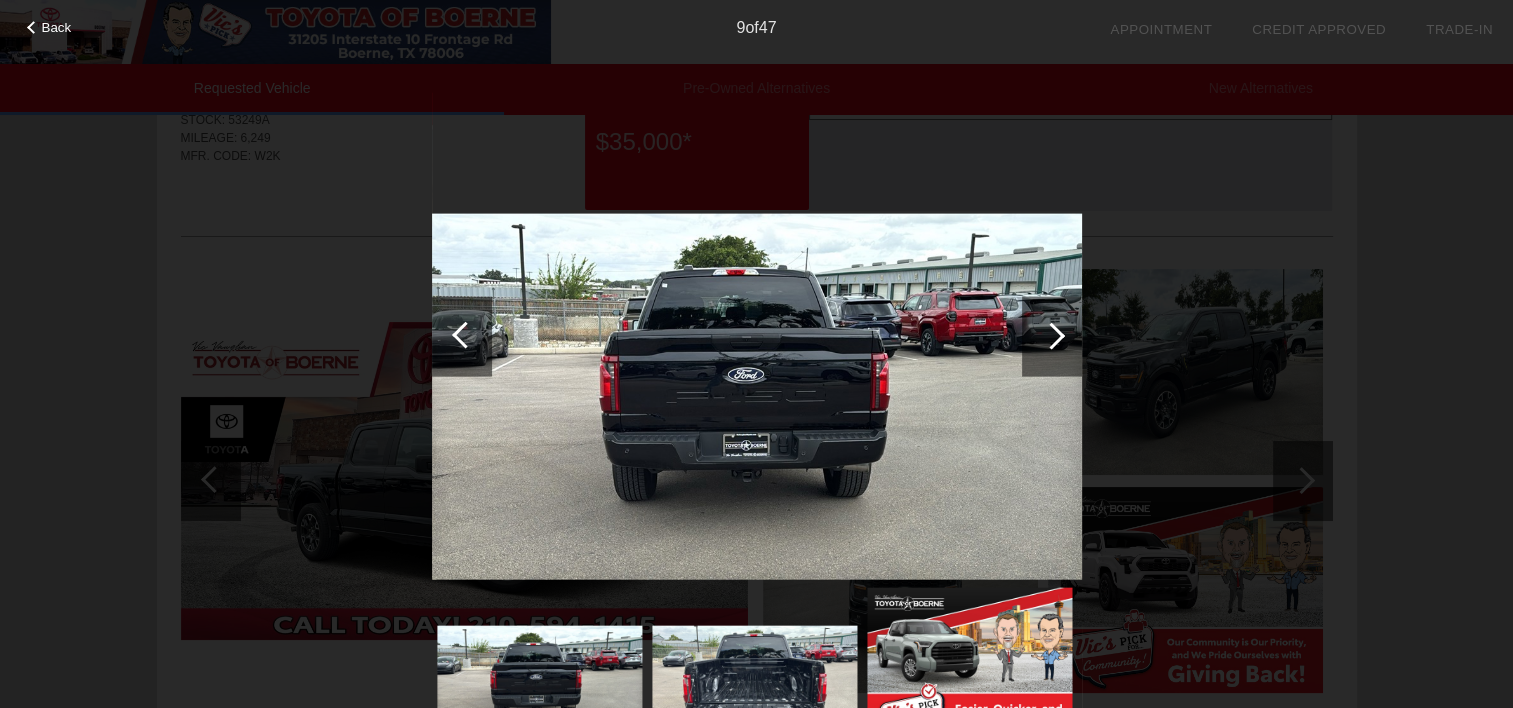 click at bounding box center (1051, 335) 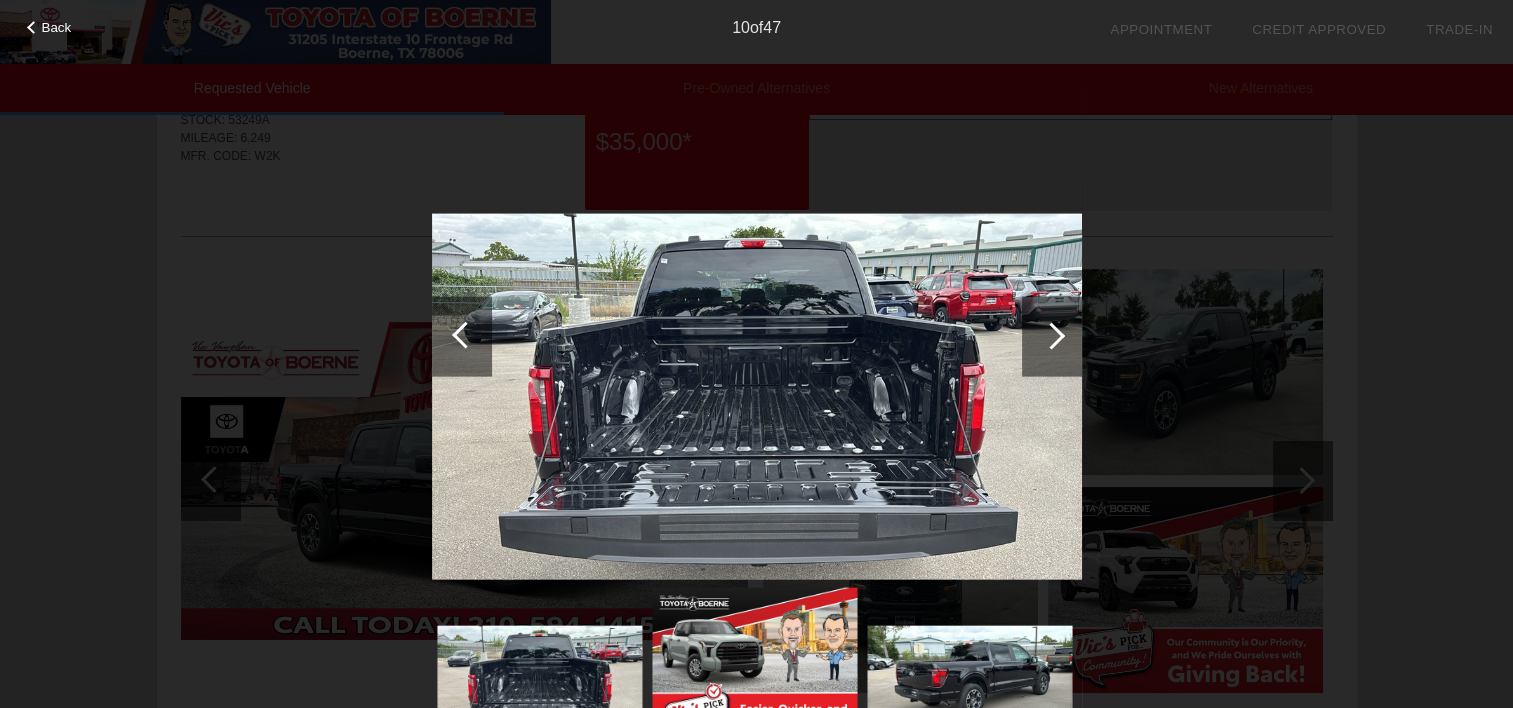 click at bounding box center (1051, 335) 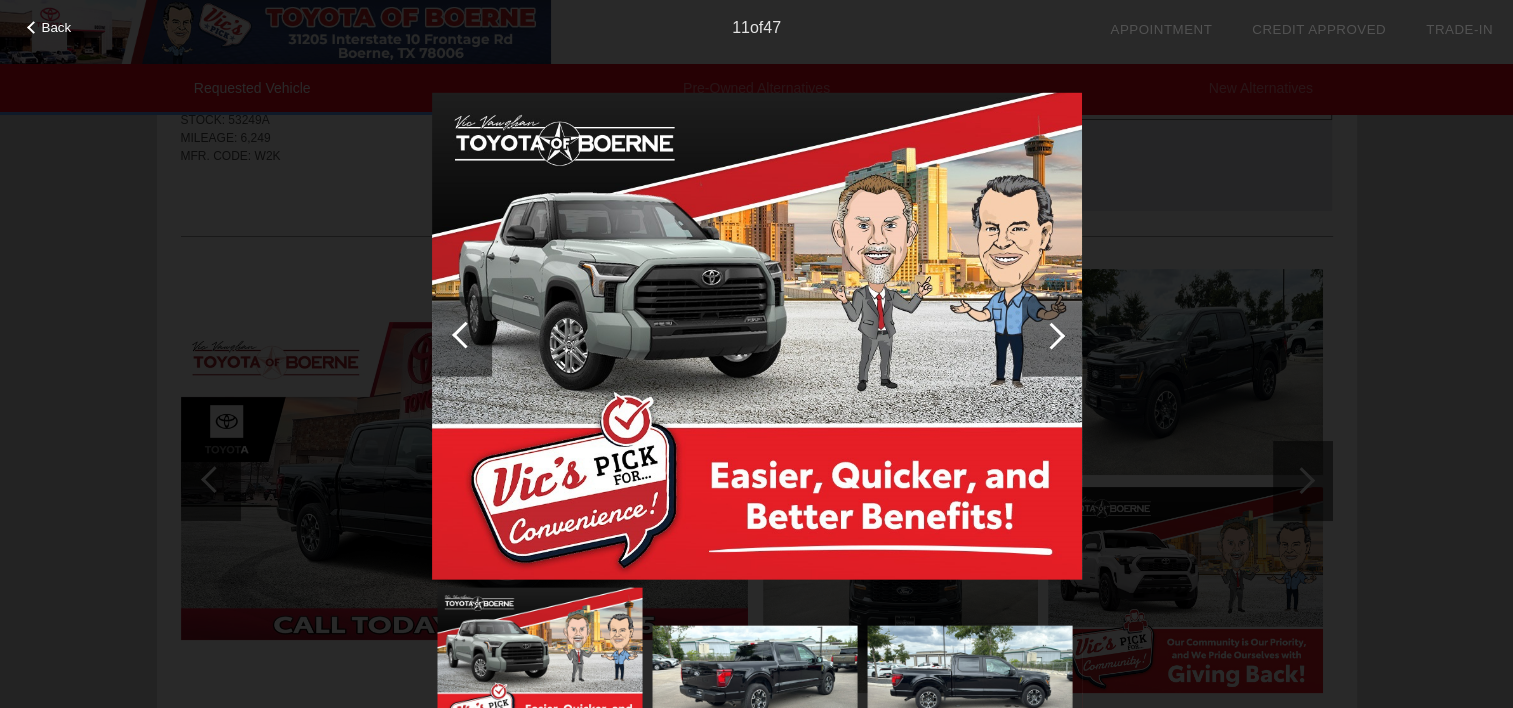 click at bounding box center (1051, 335) 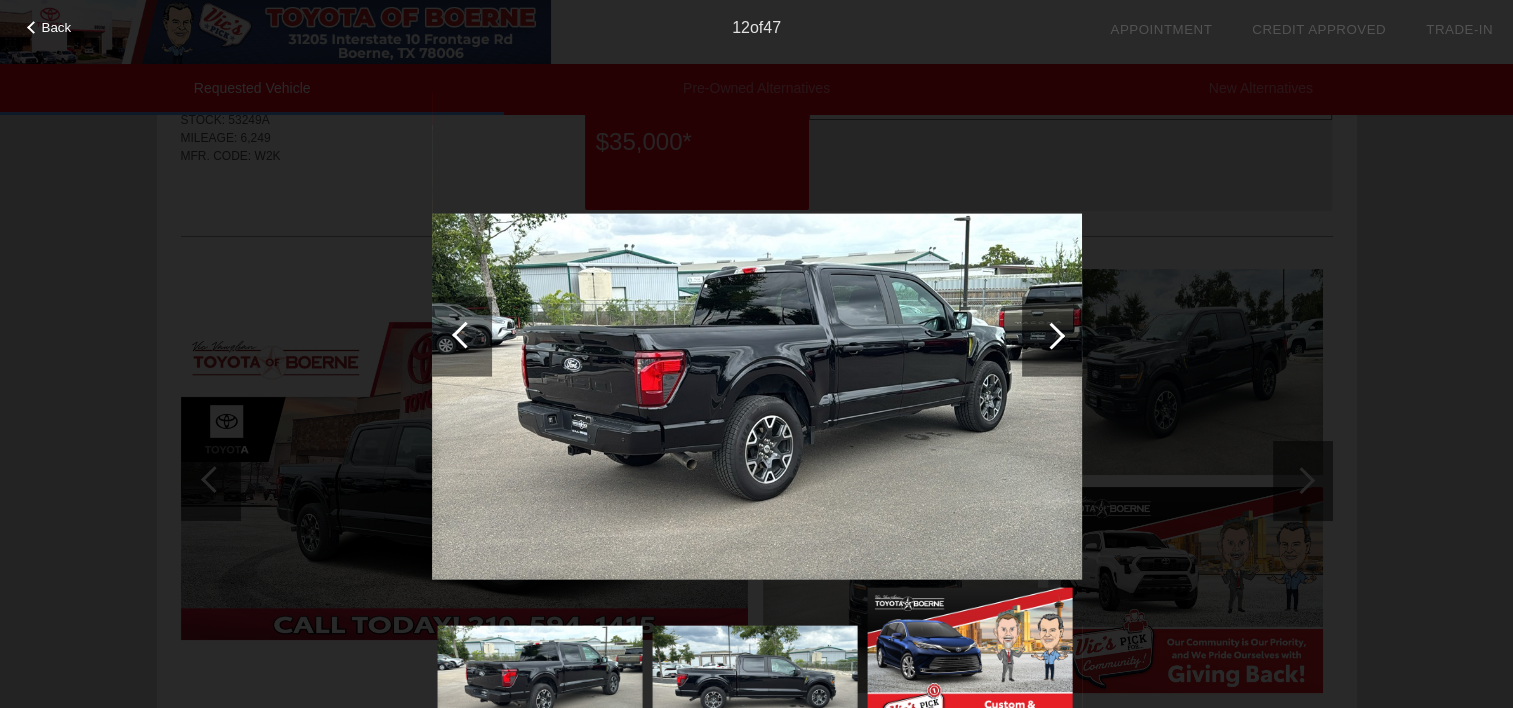 click at bounding box center (1051, 335) 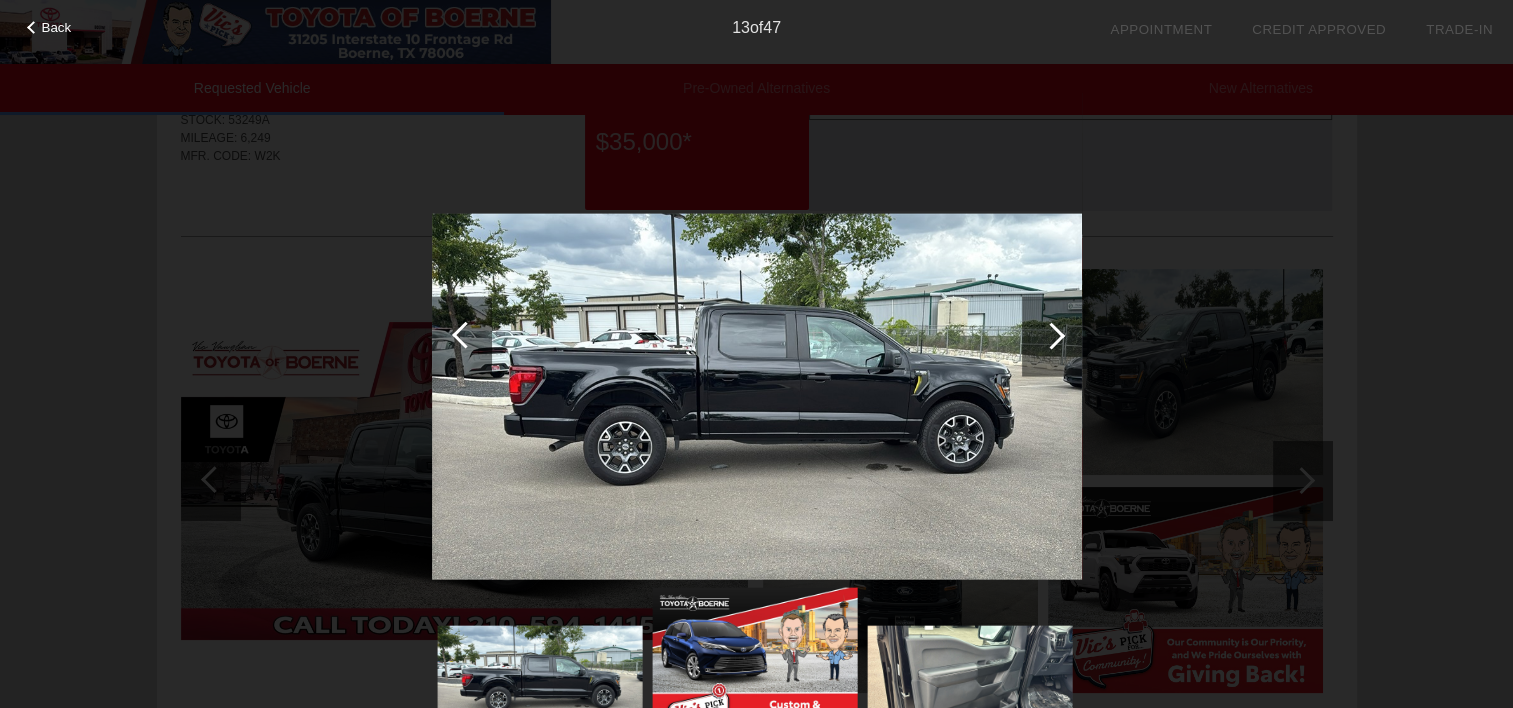 click at bounding box center [1051, 335] 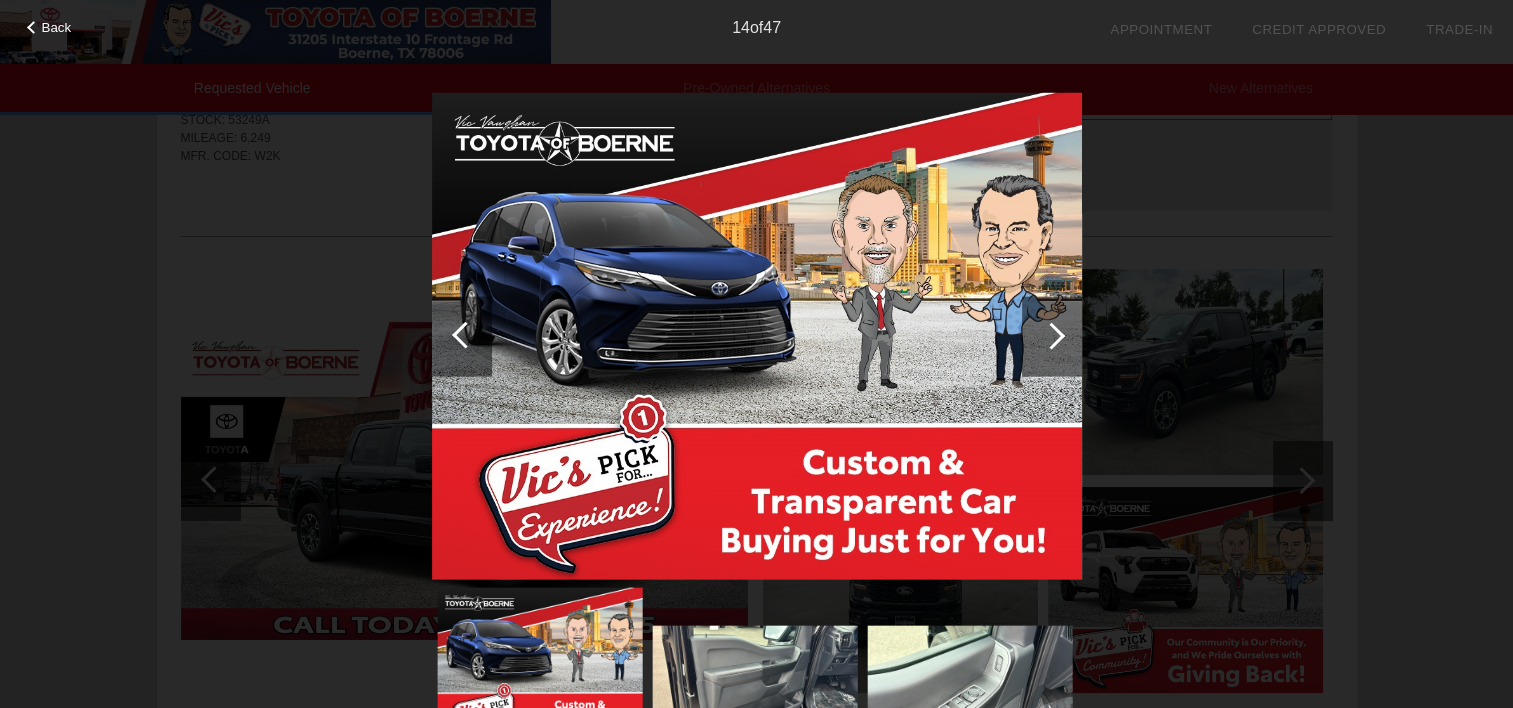 click at bounding box center [1051, 335] 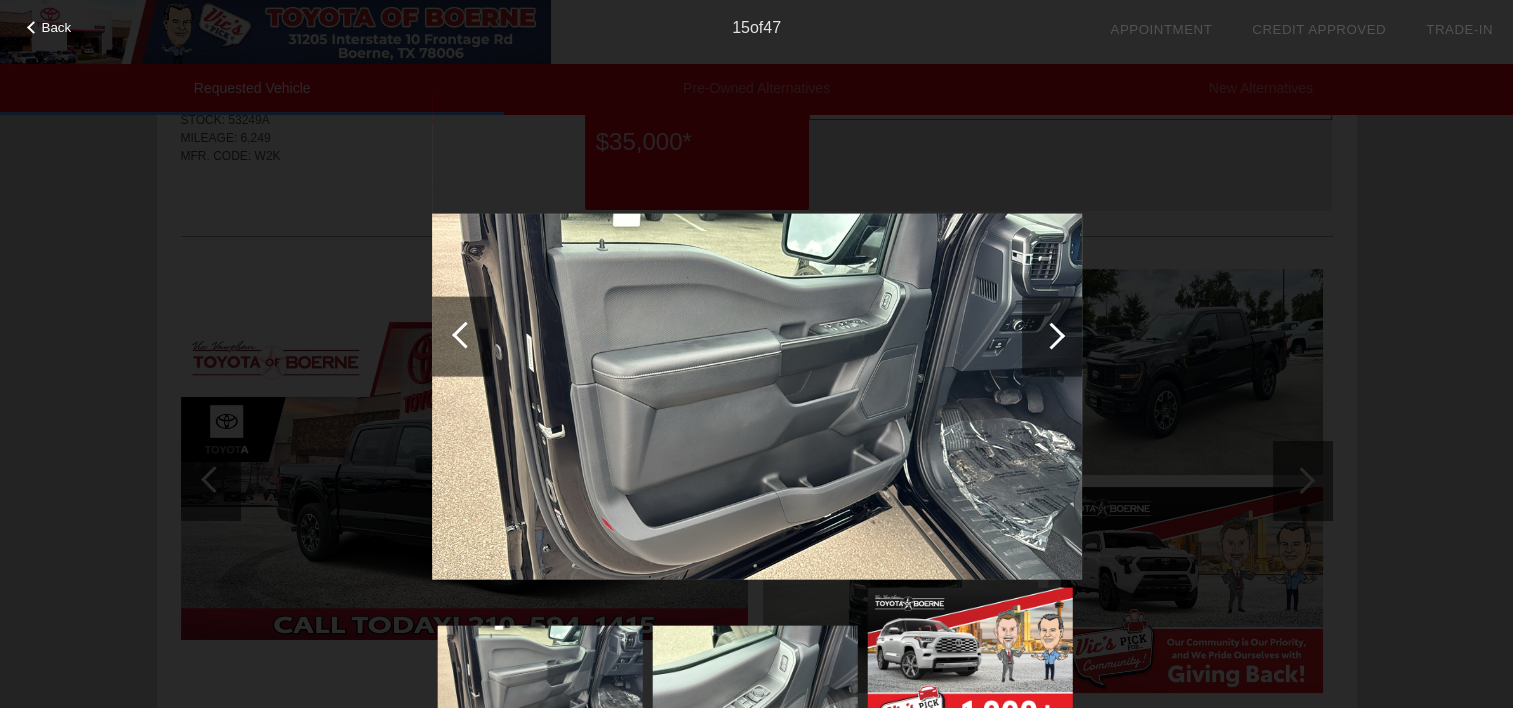 click at bounding box center (1051, 335) 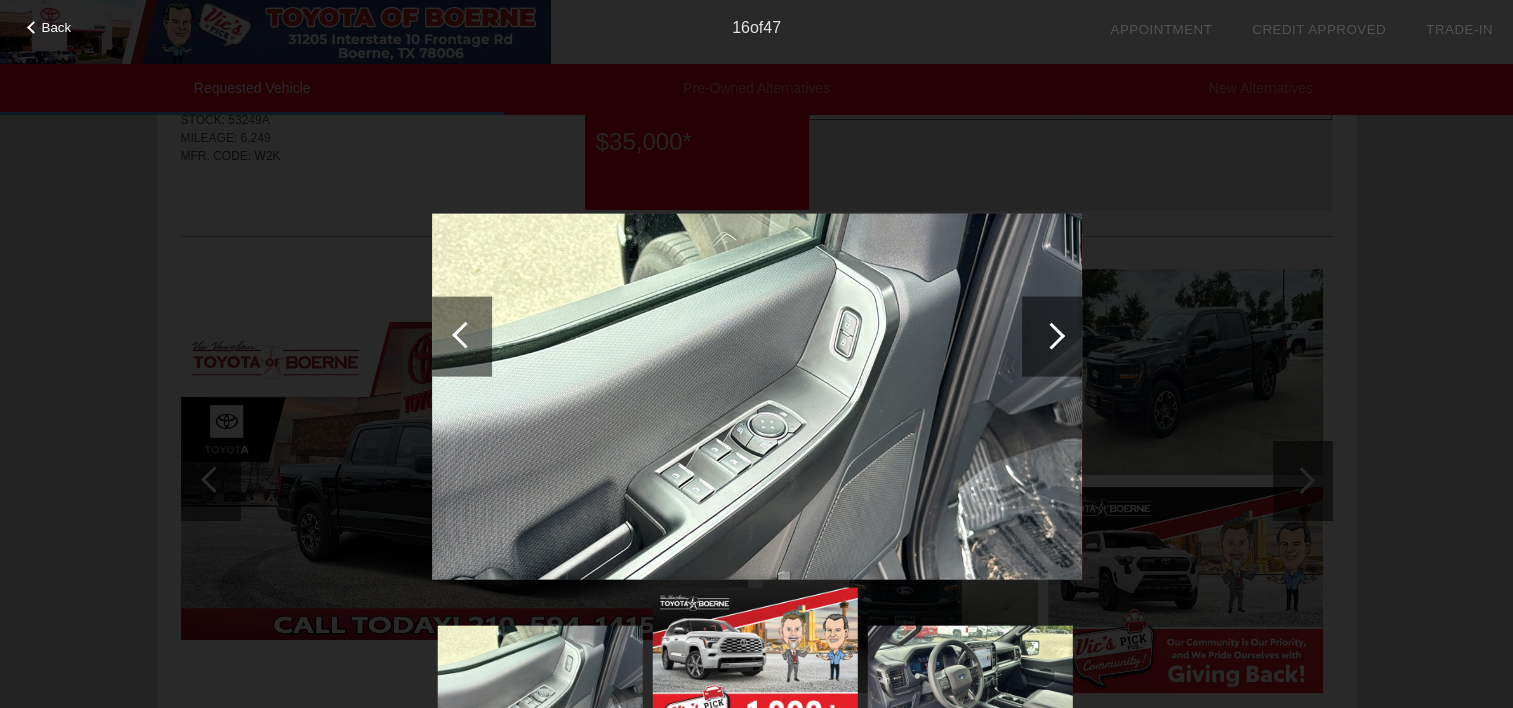 click at bounding box center (1051, 335) 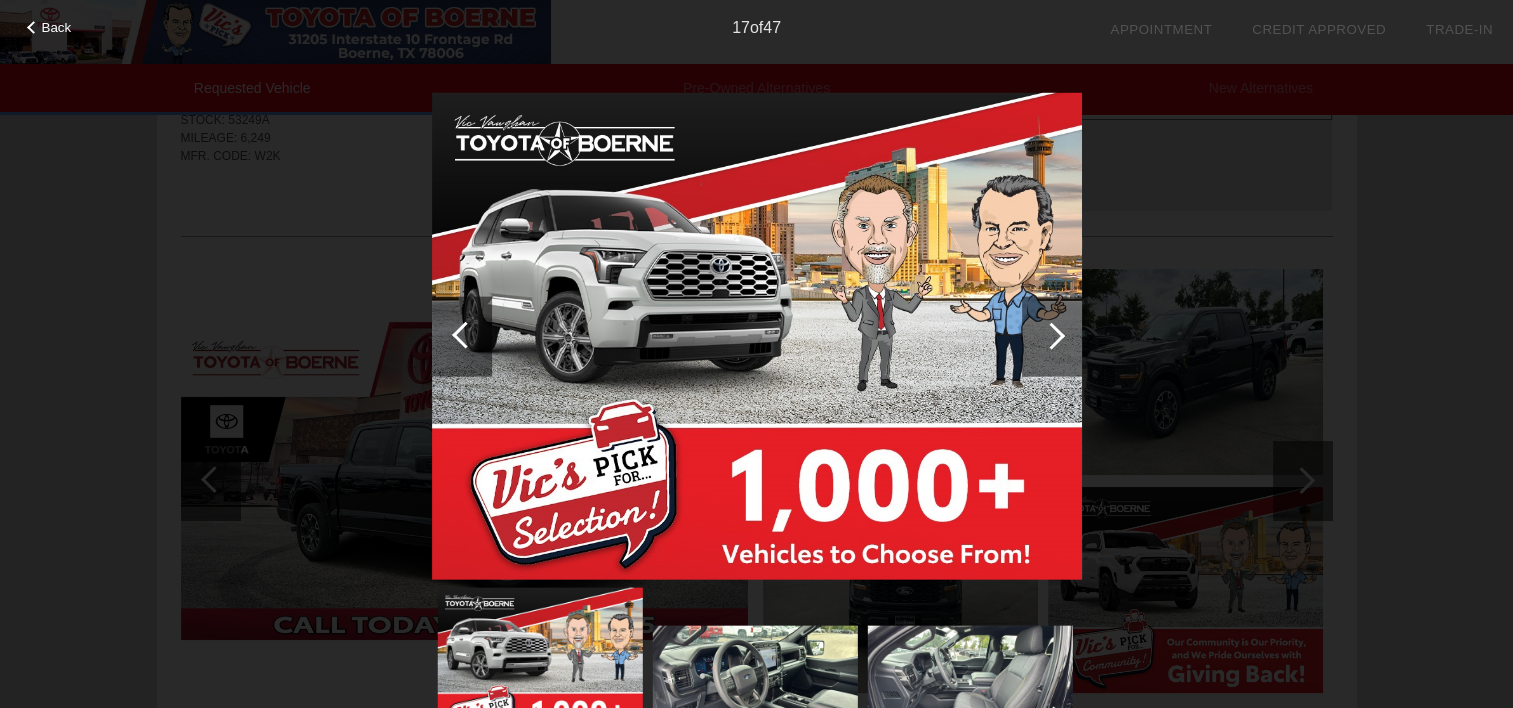 click at bounding box center [1051, 335] 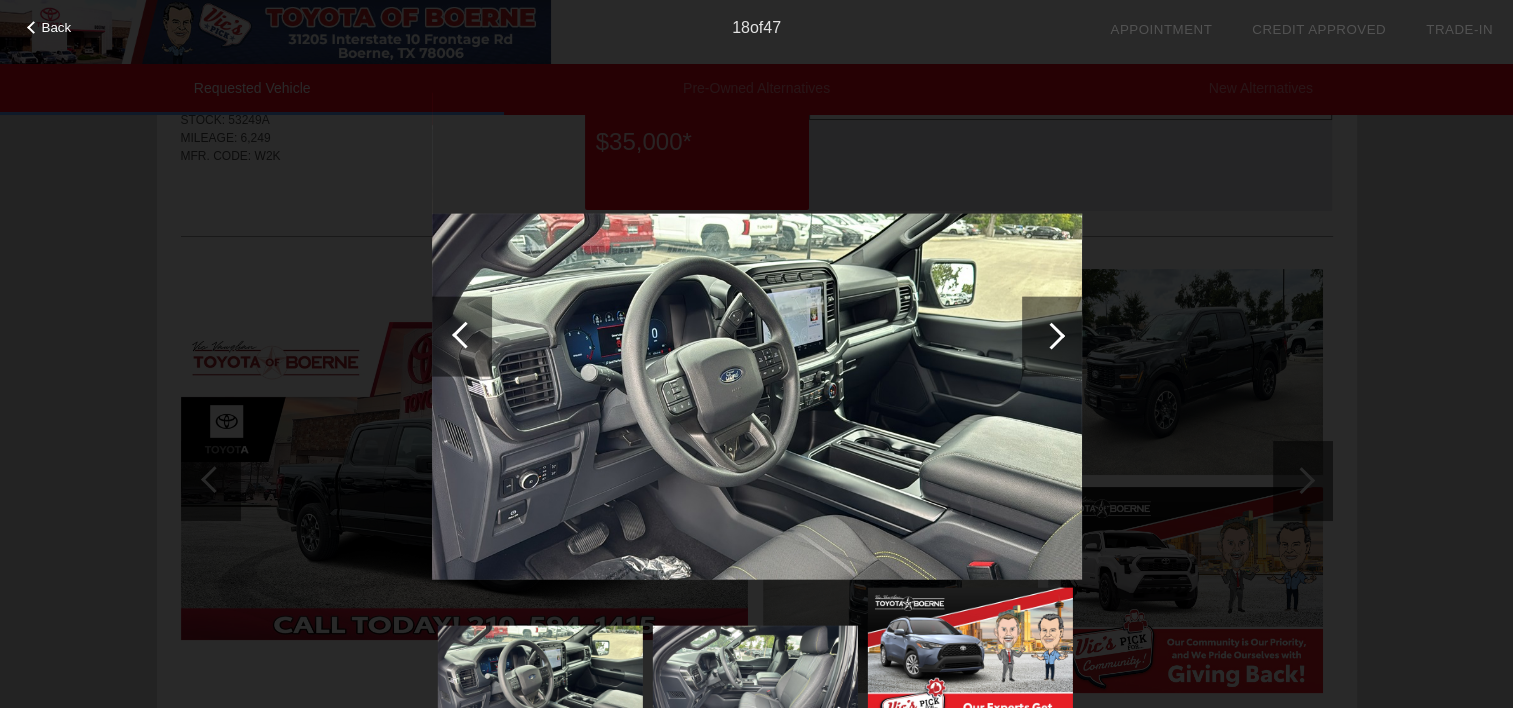 click at bounding box center (1051, 335) 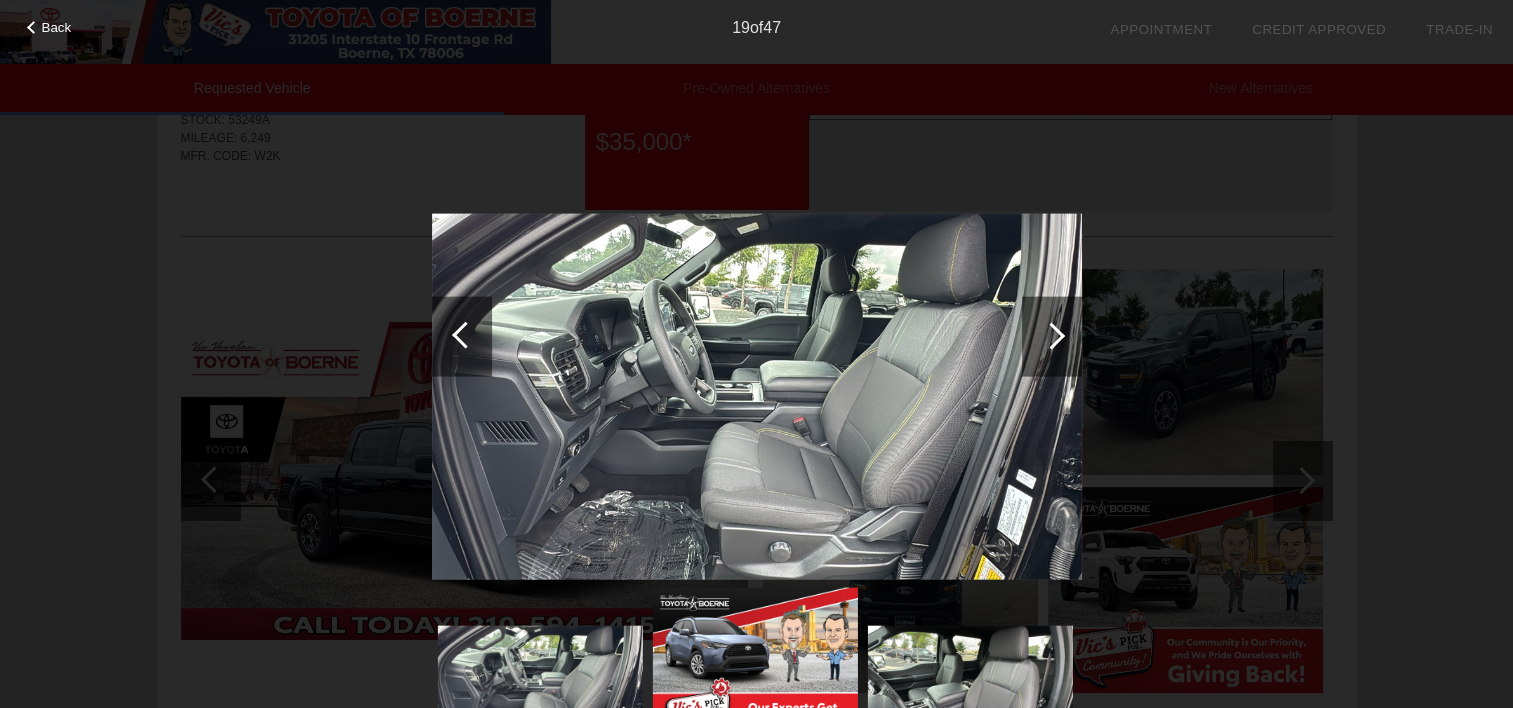 click at bounding box center (1051, 335) 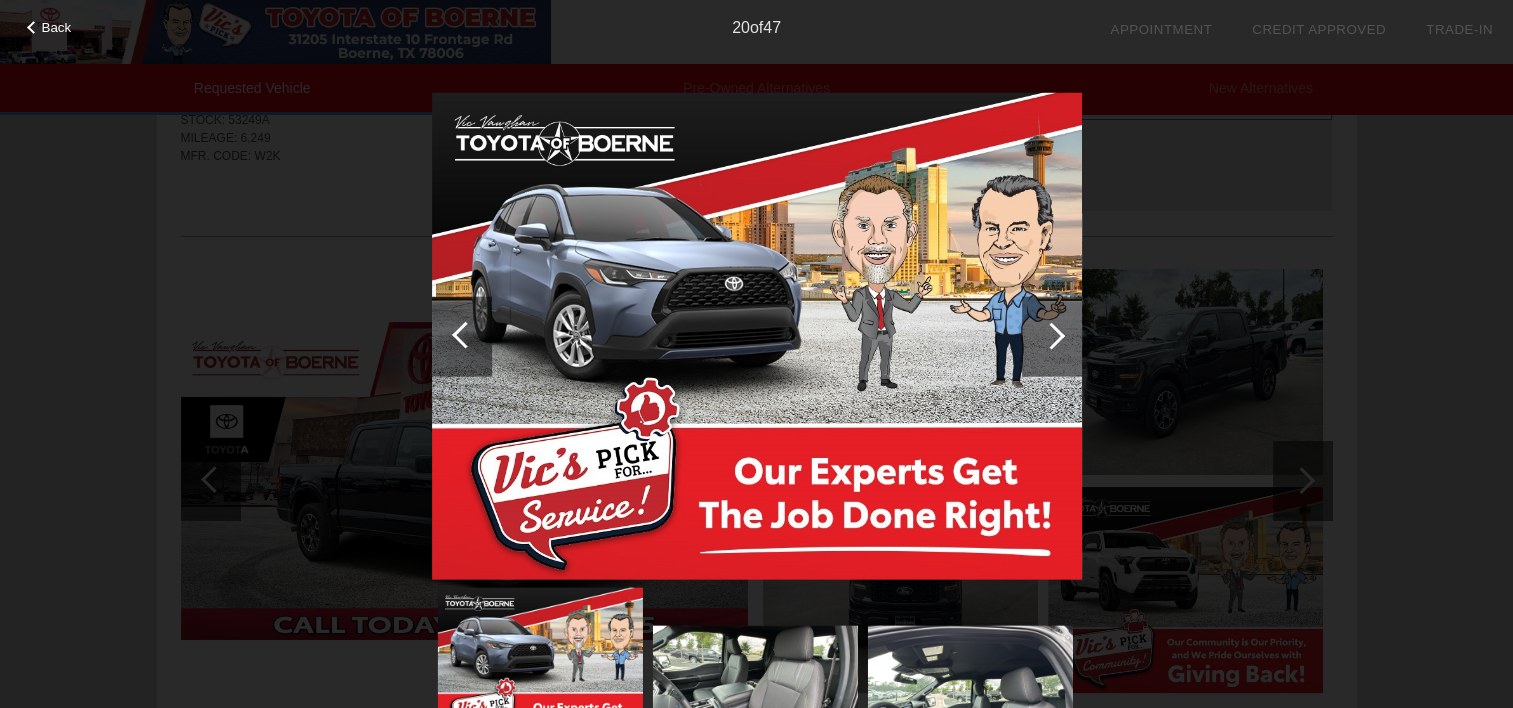 click at bounding box center [1051, 335] 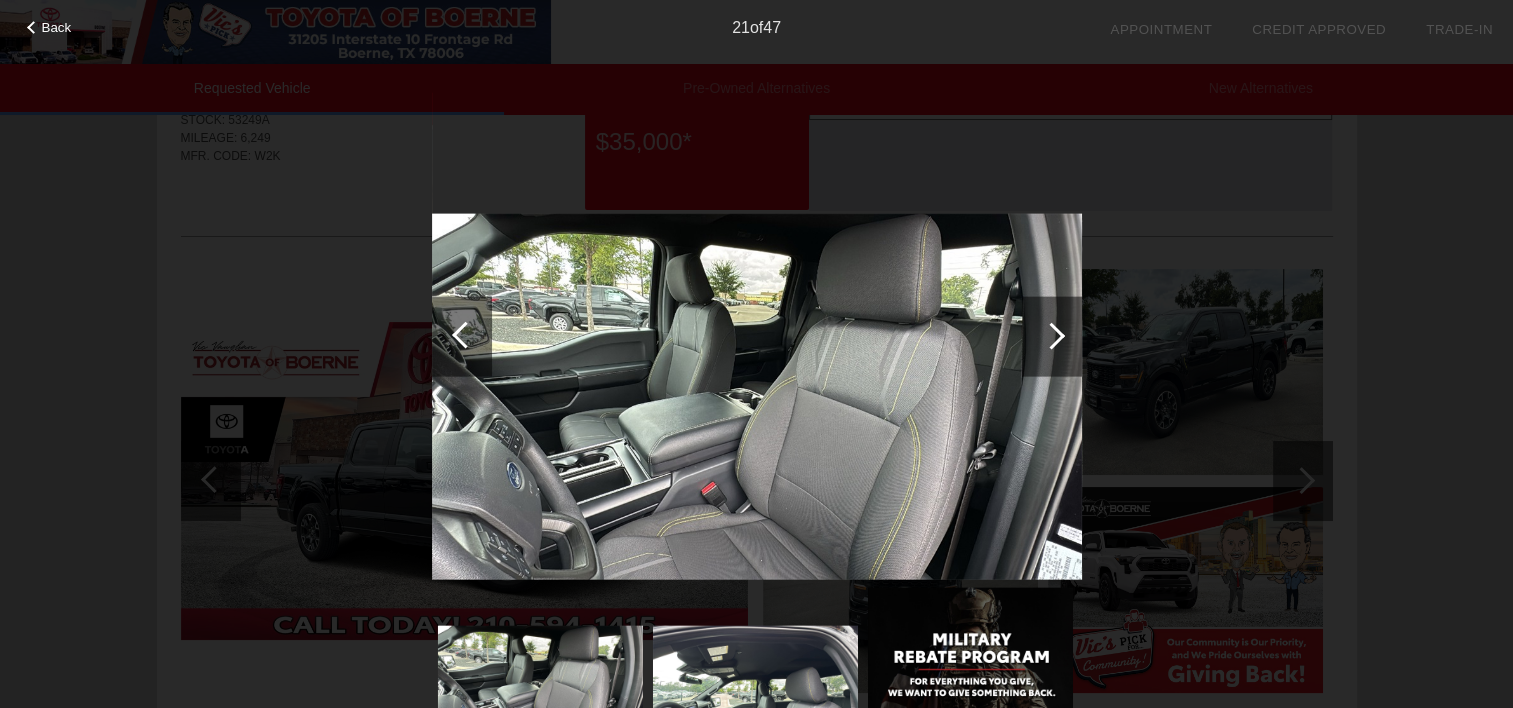 click at bounding box center [1051, 335] 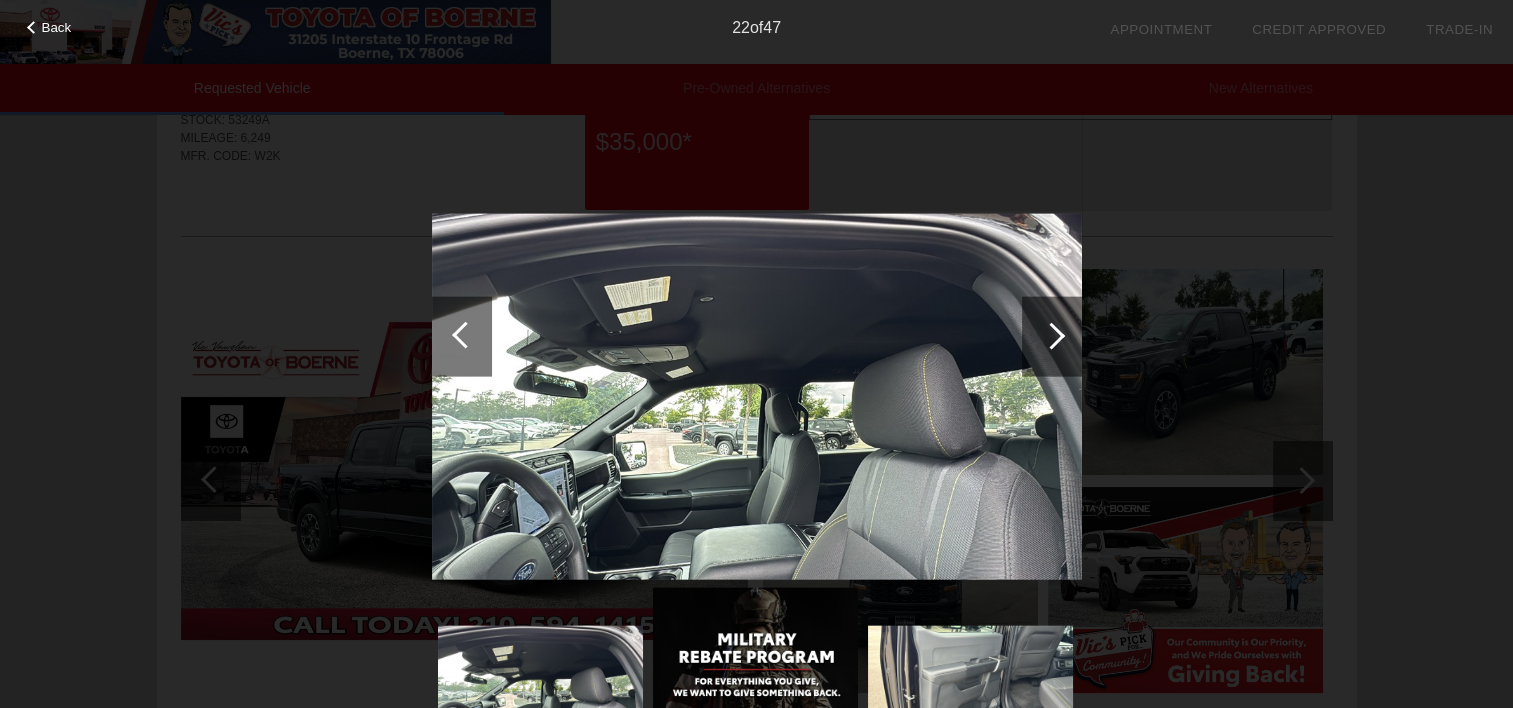click at bounding box center [1051, 335] 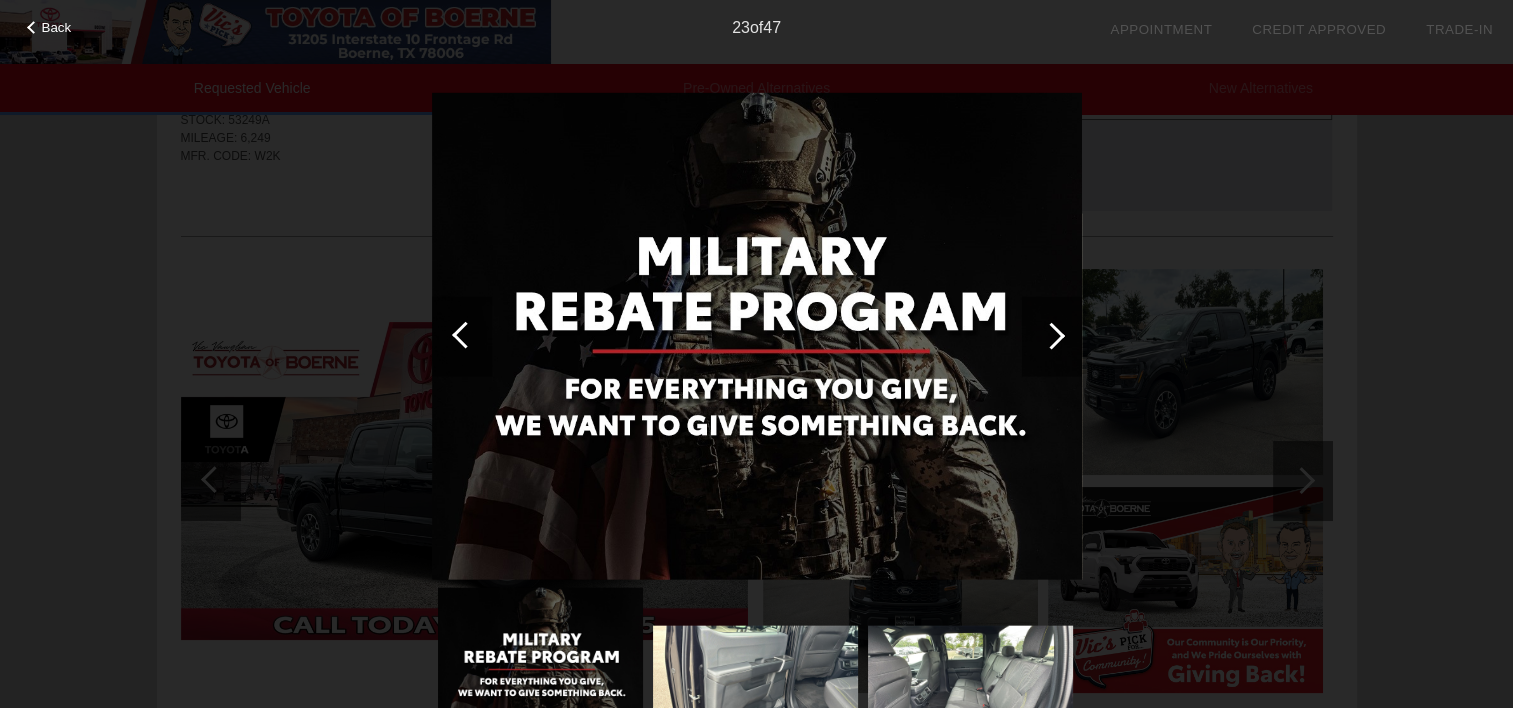 click at bounding box center [1051, 335] 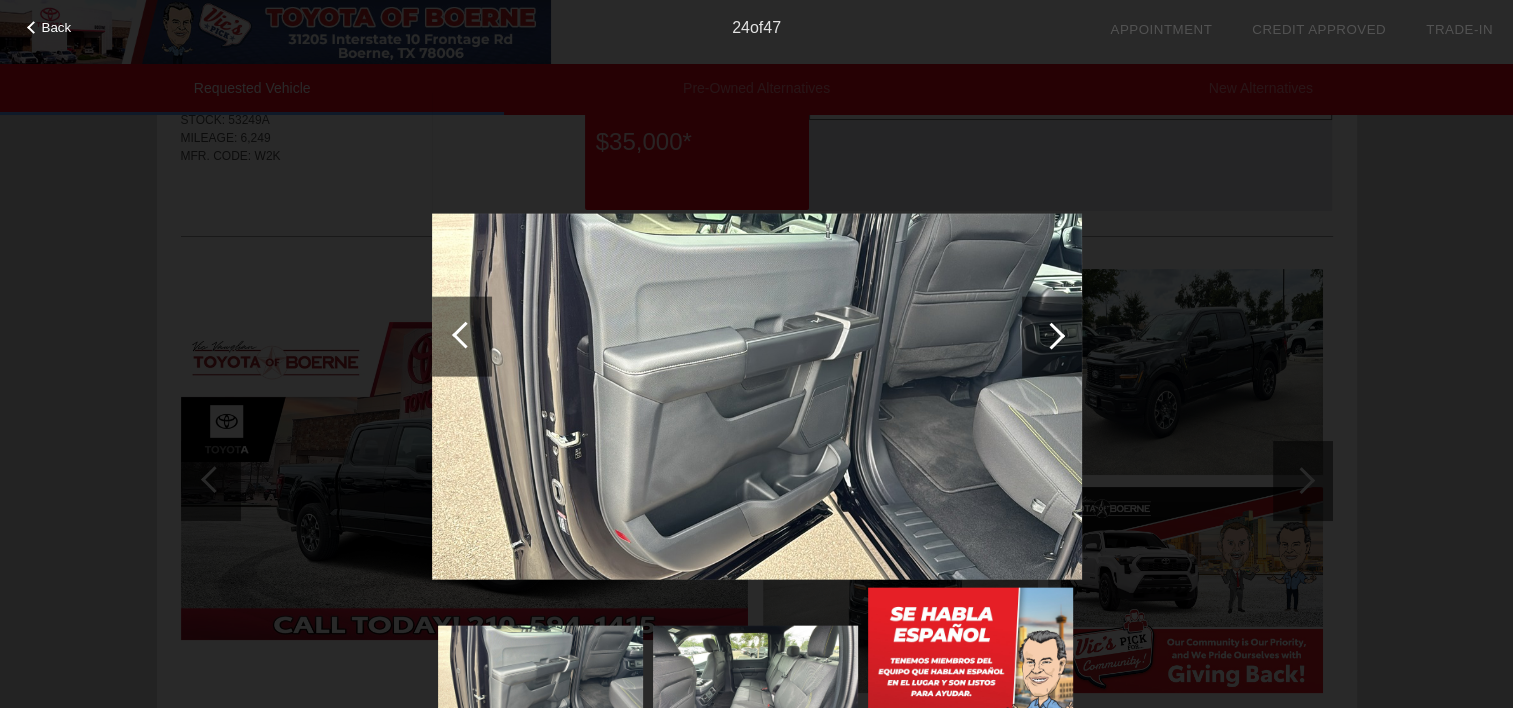 click at bounding box center [1051, 335] 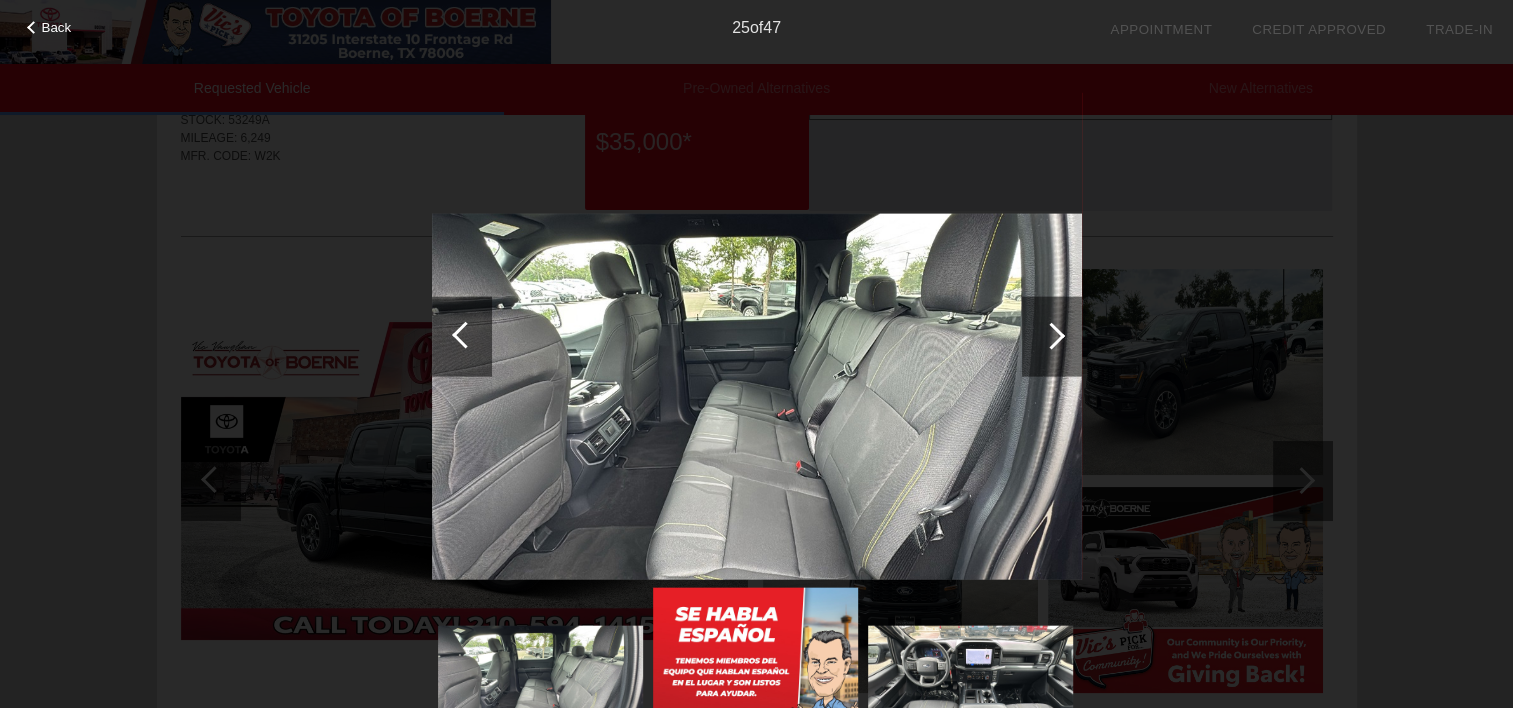 click at bounding box center [1051, 335] 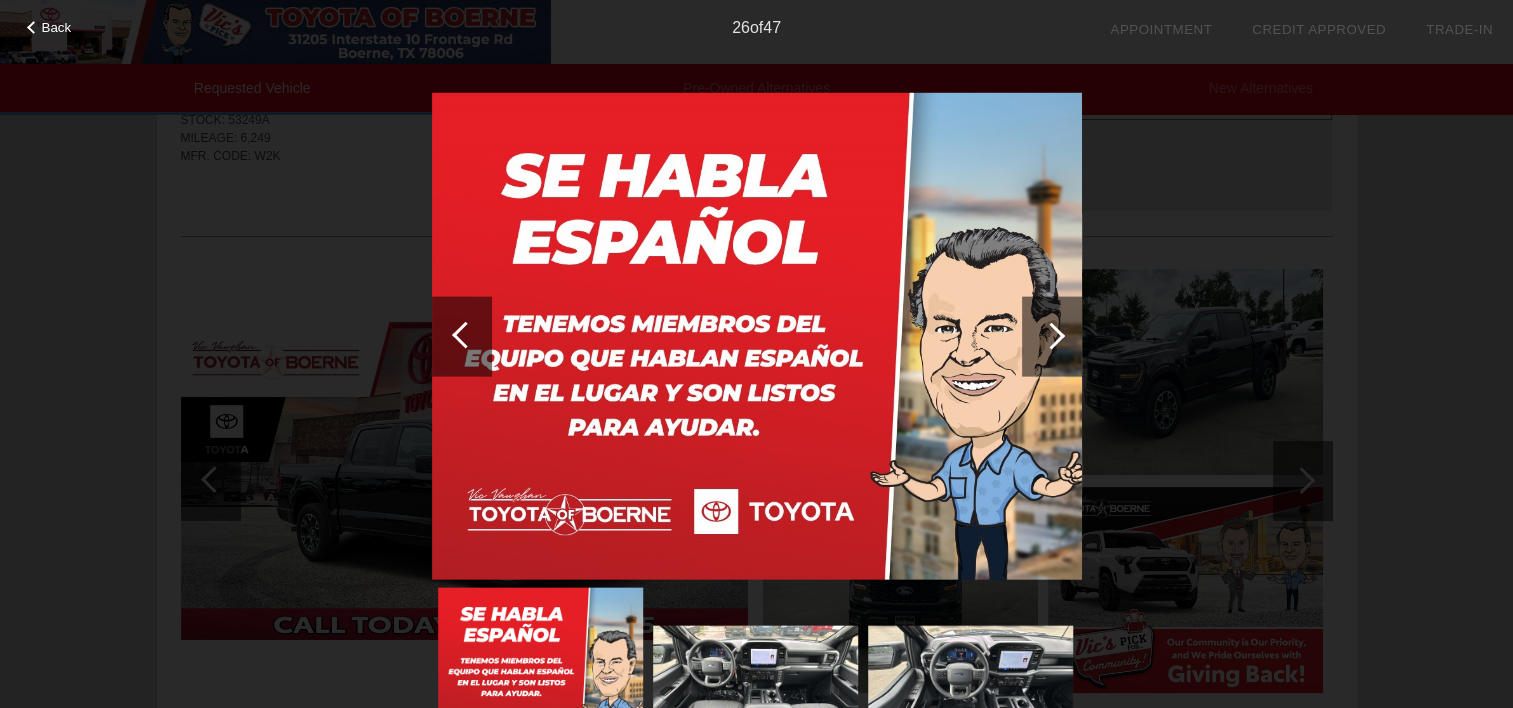 click at bounding box center (1051, 335) 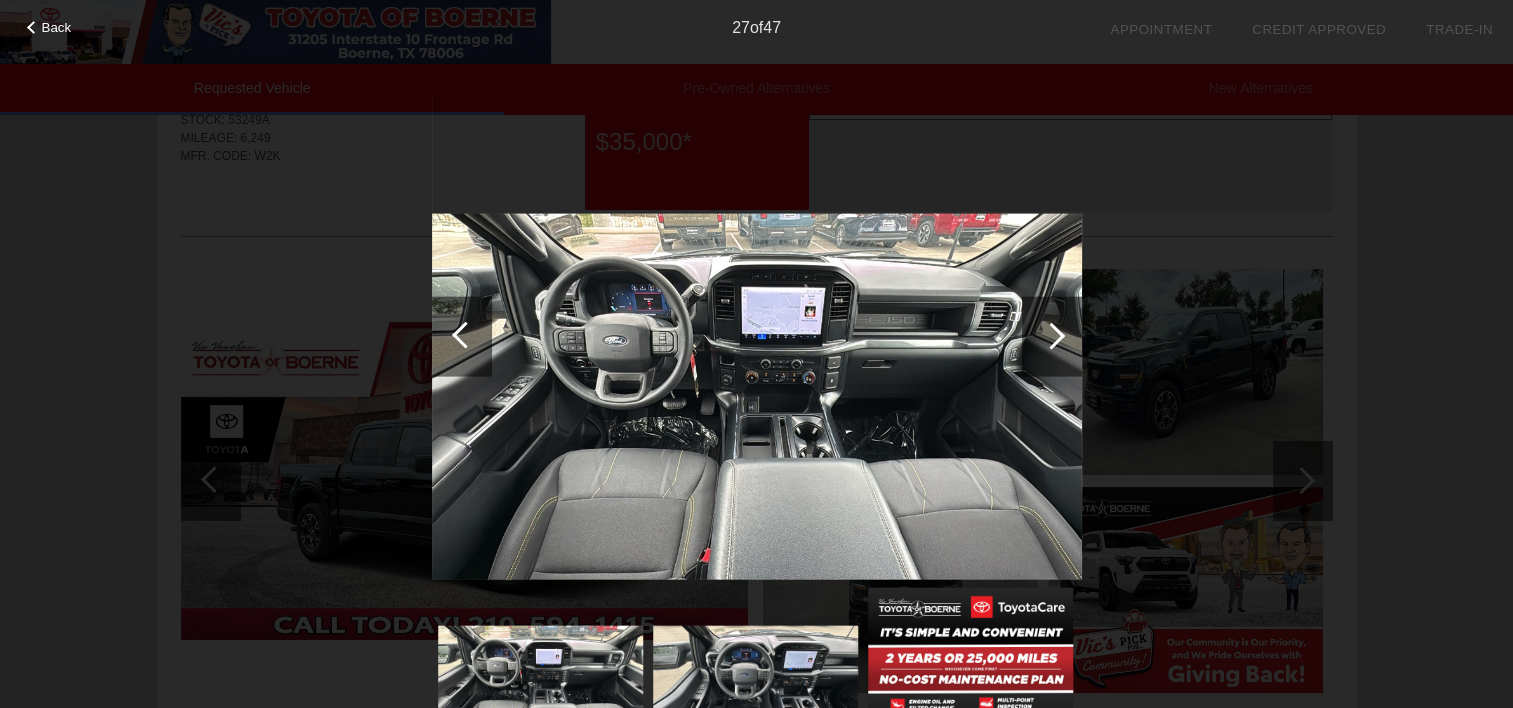 click at bounding box center (1051, 335) 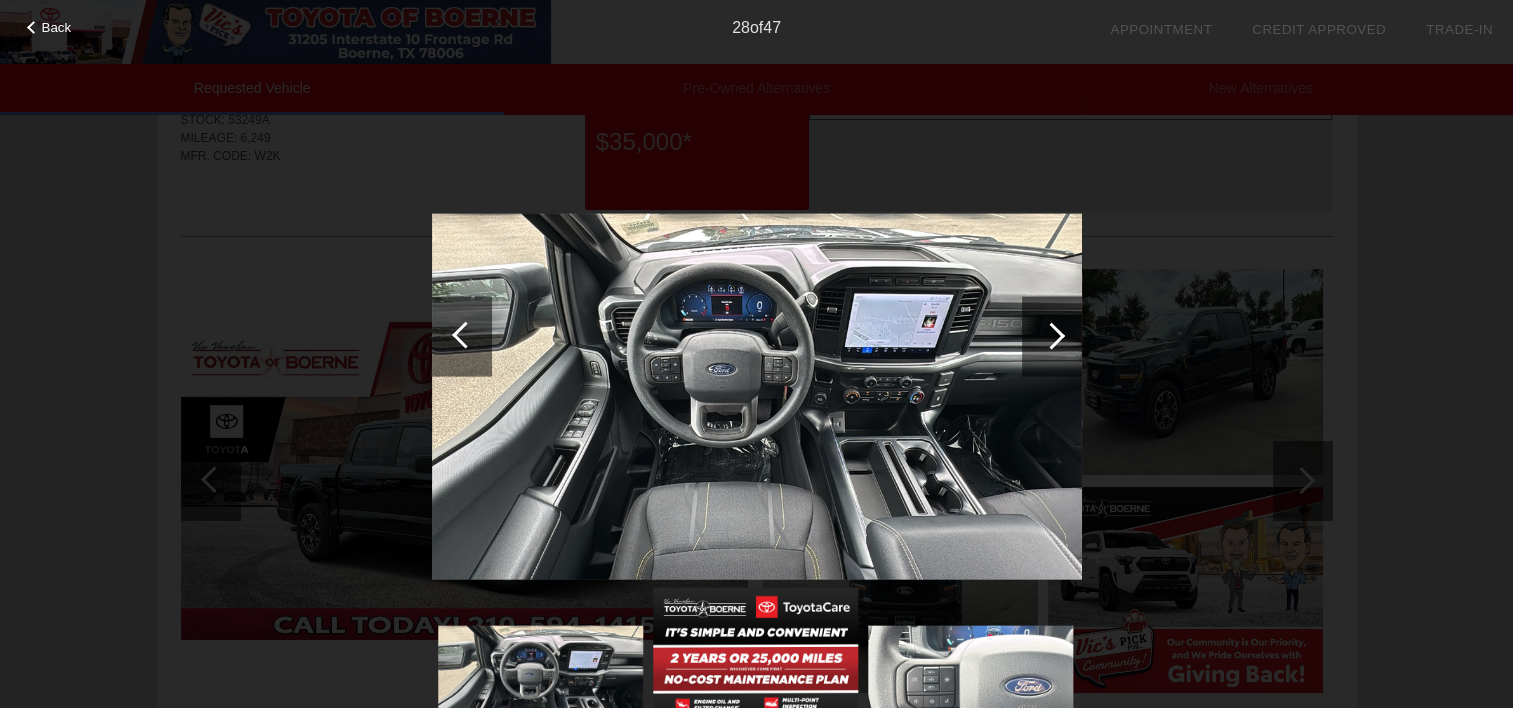 click at bounding box center [1051, 335] 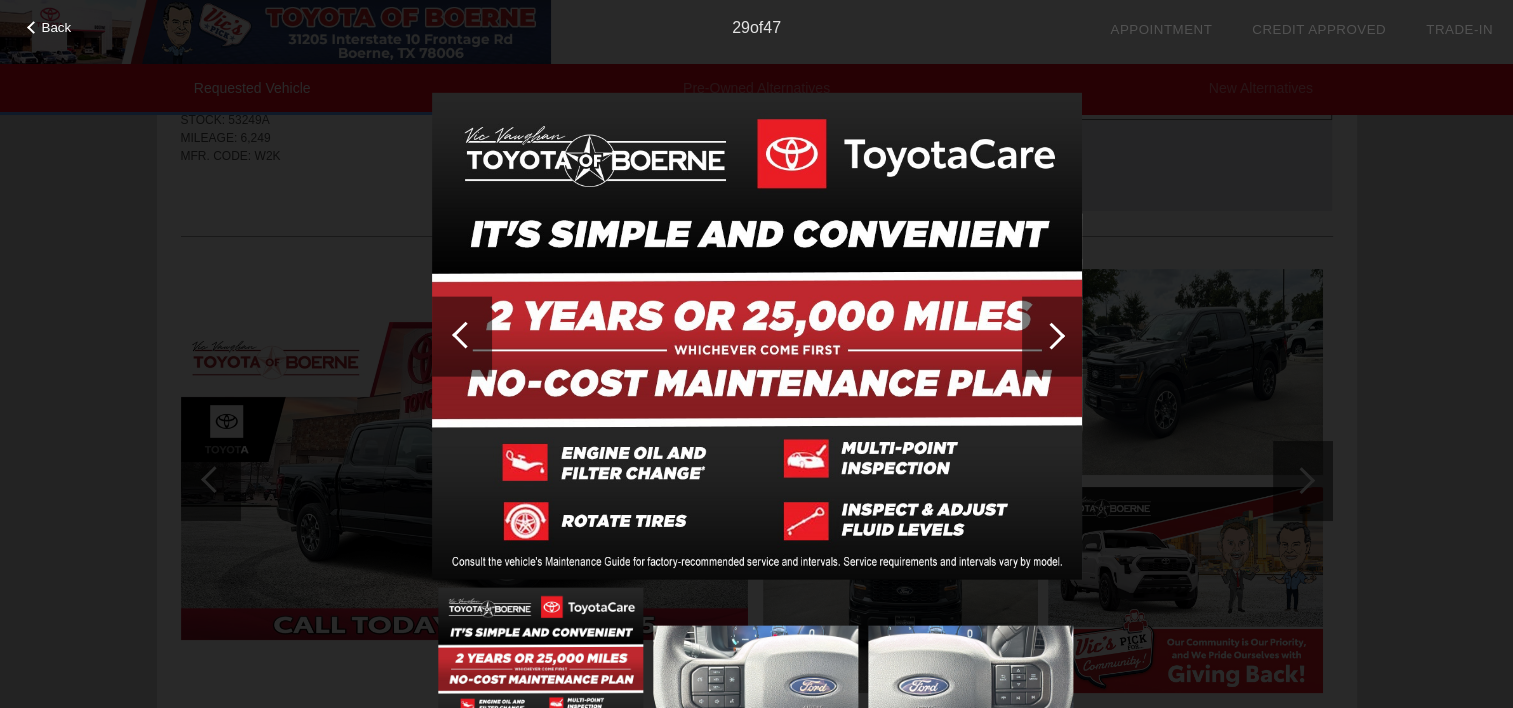 click at bounding box center (1051, 335) 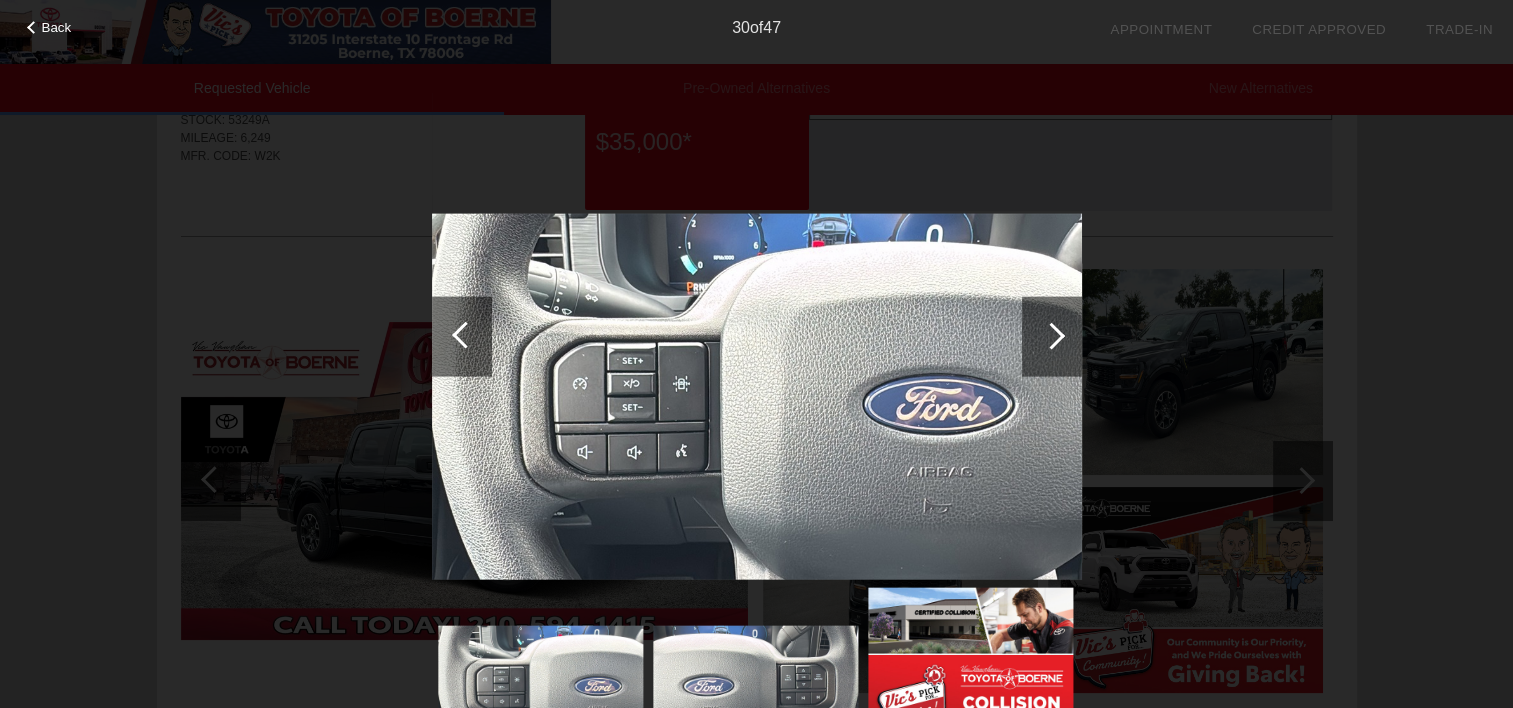 click at bounding box center [1051, 335] 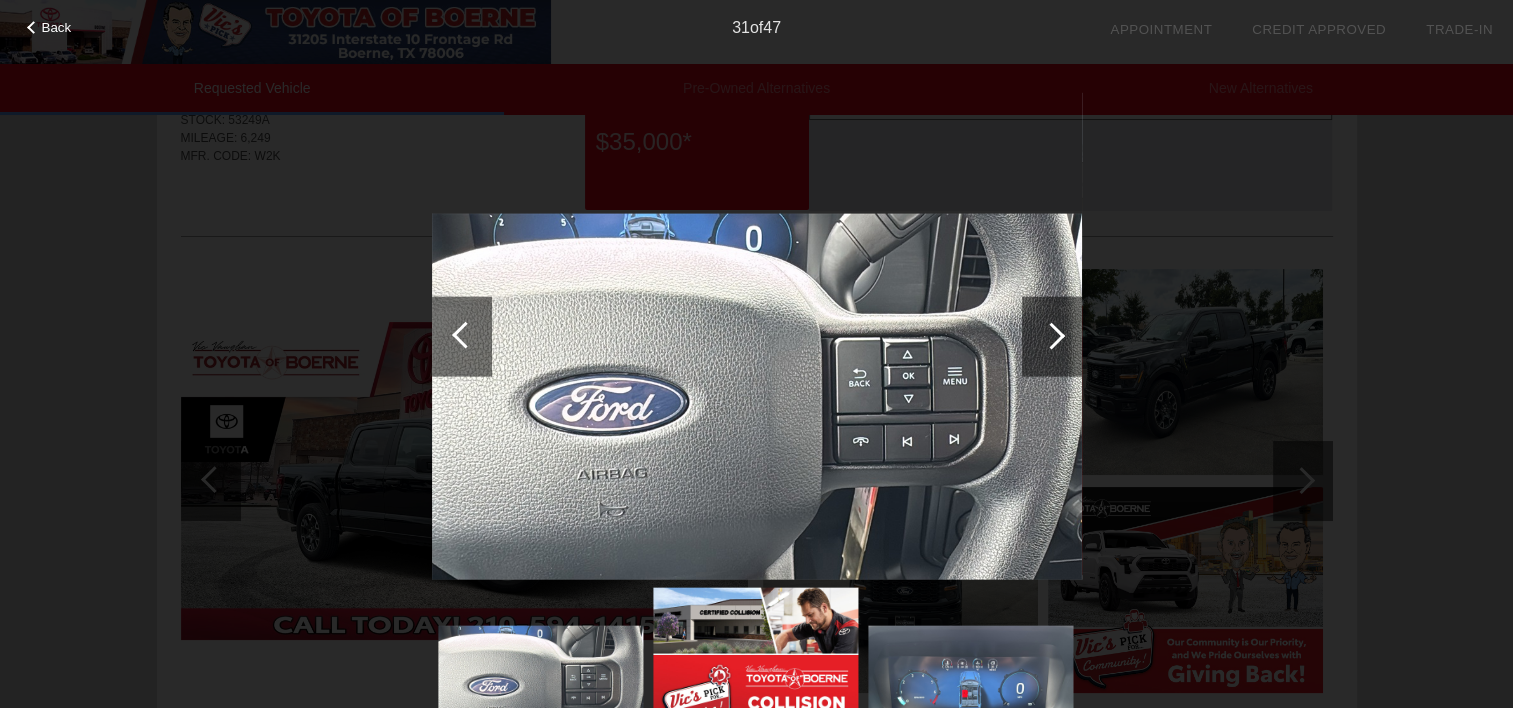 click at bounding box center (1051, 335) 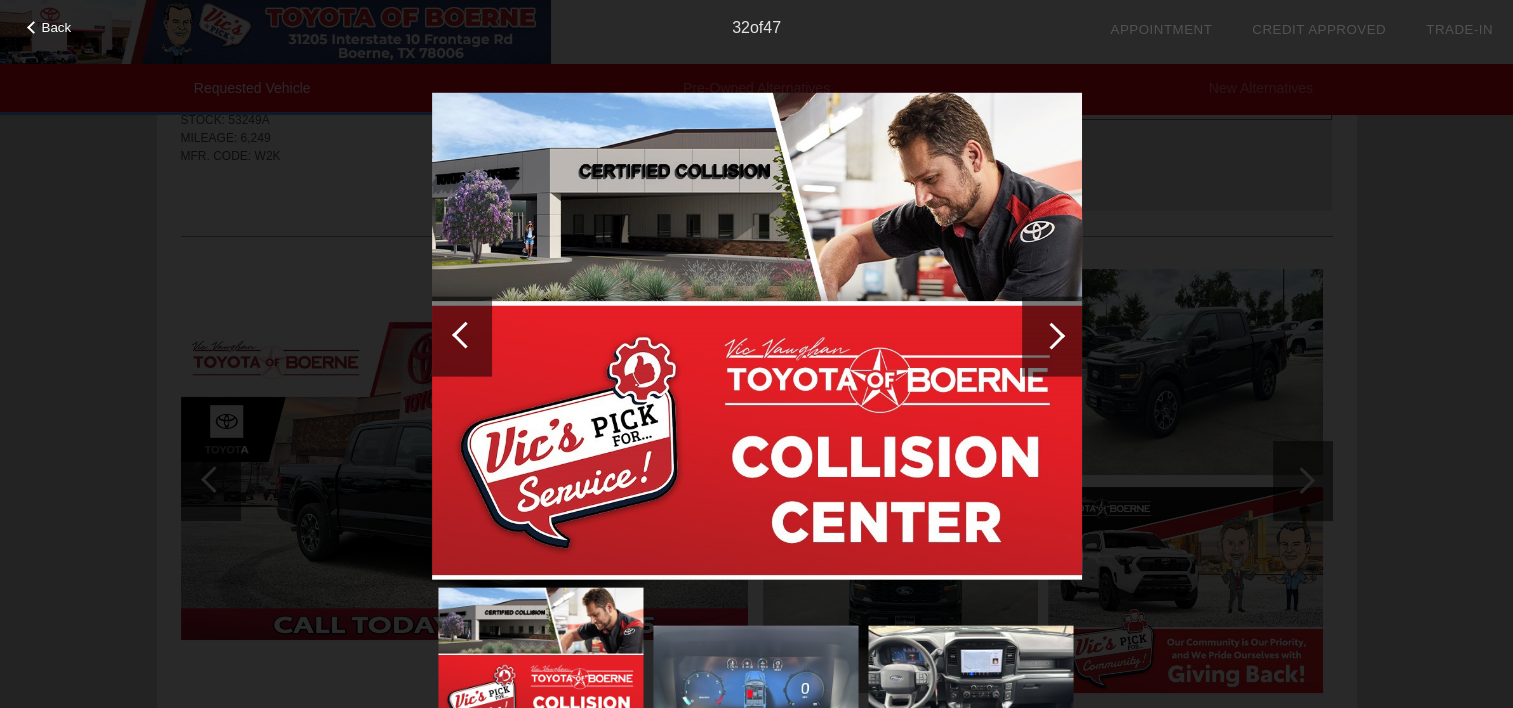 click at bounding box center (1051, 335) 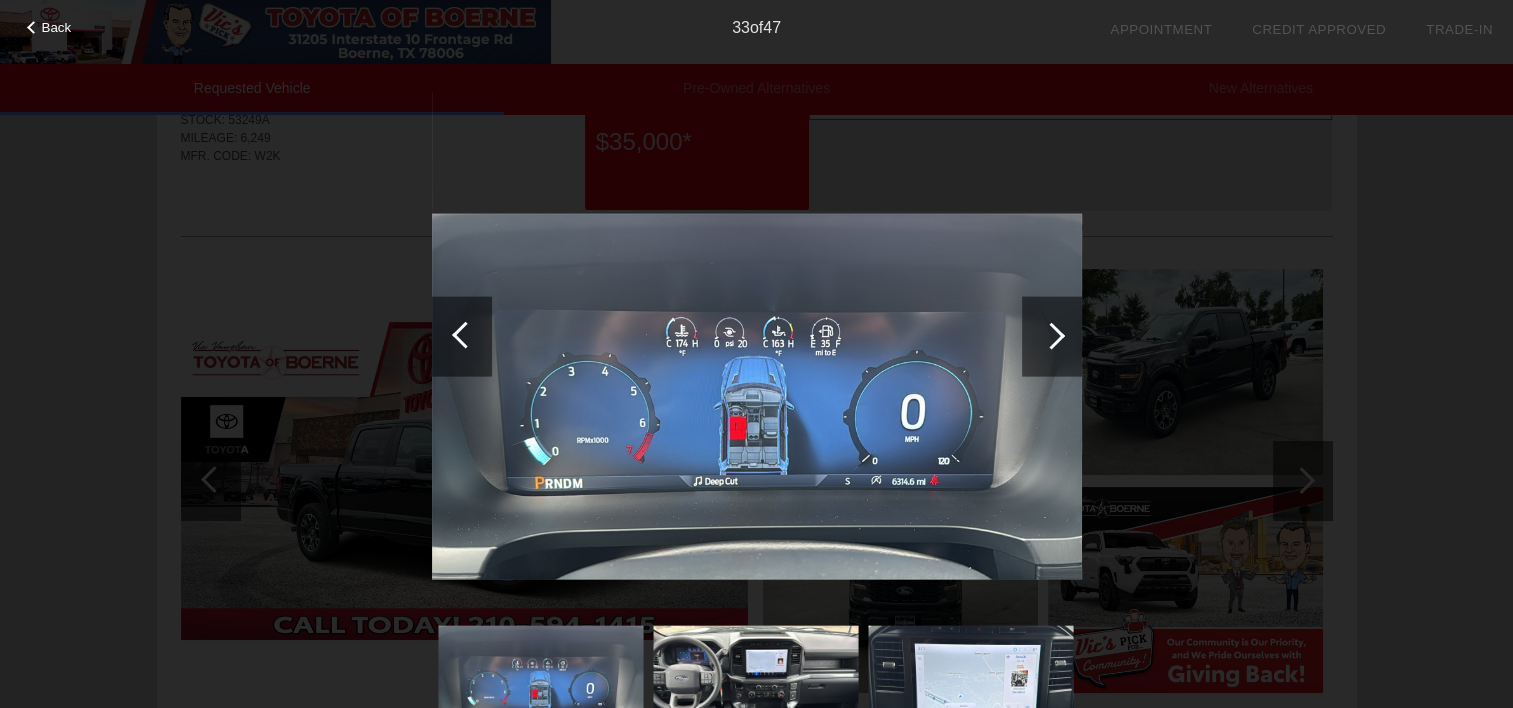 click at bounding box center [1051, 335] 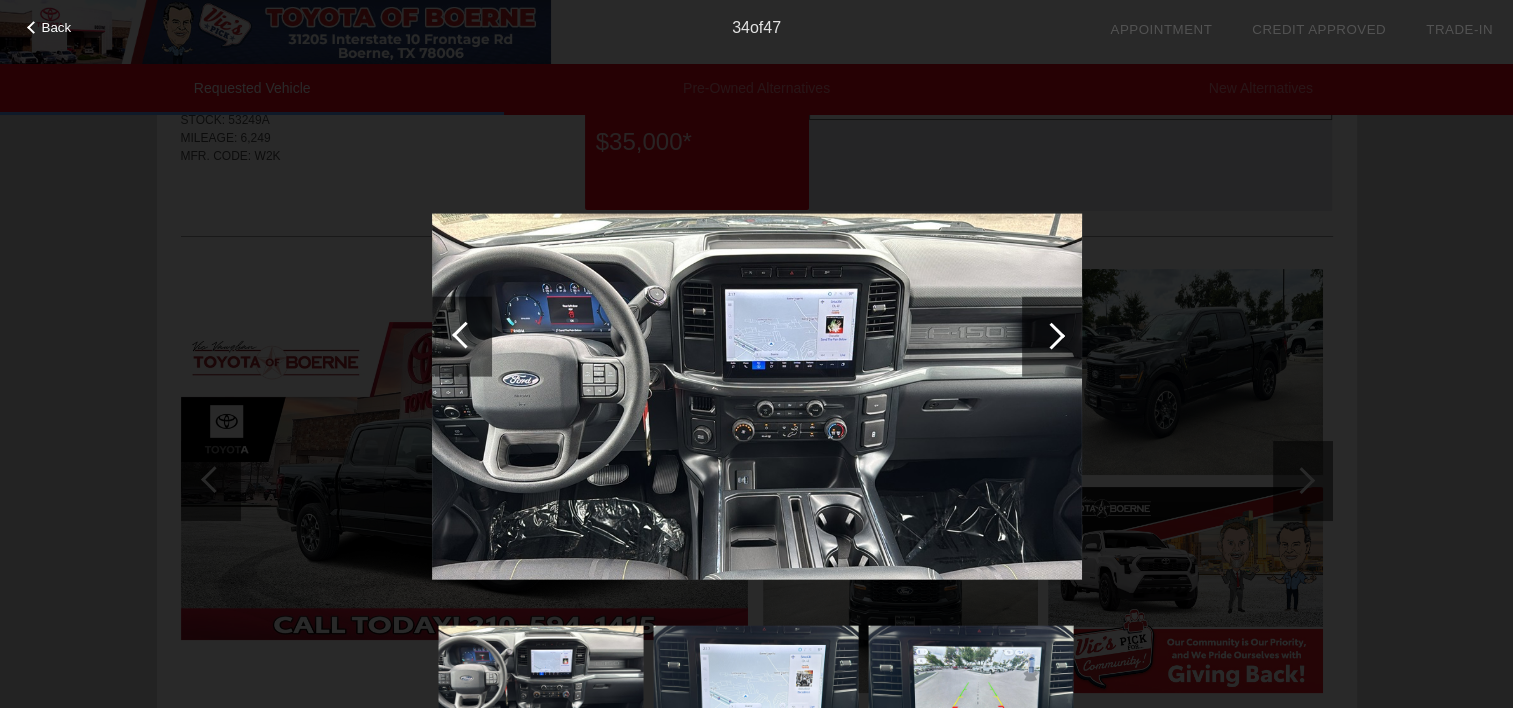 click at bounding box center [1051, 335] 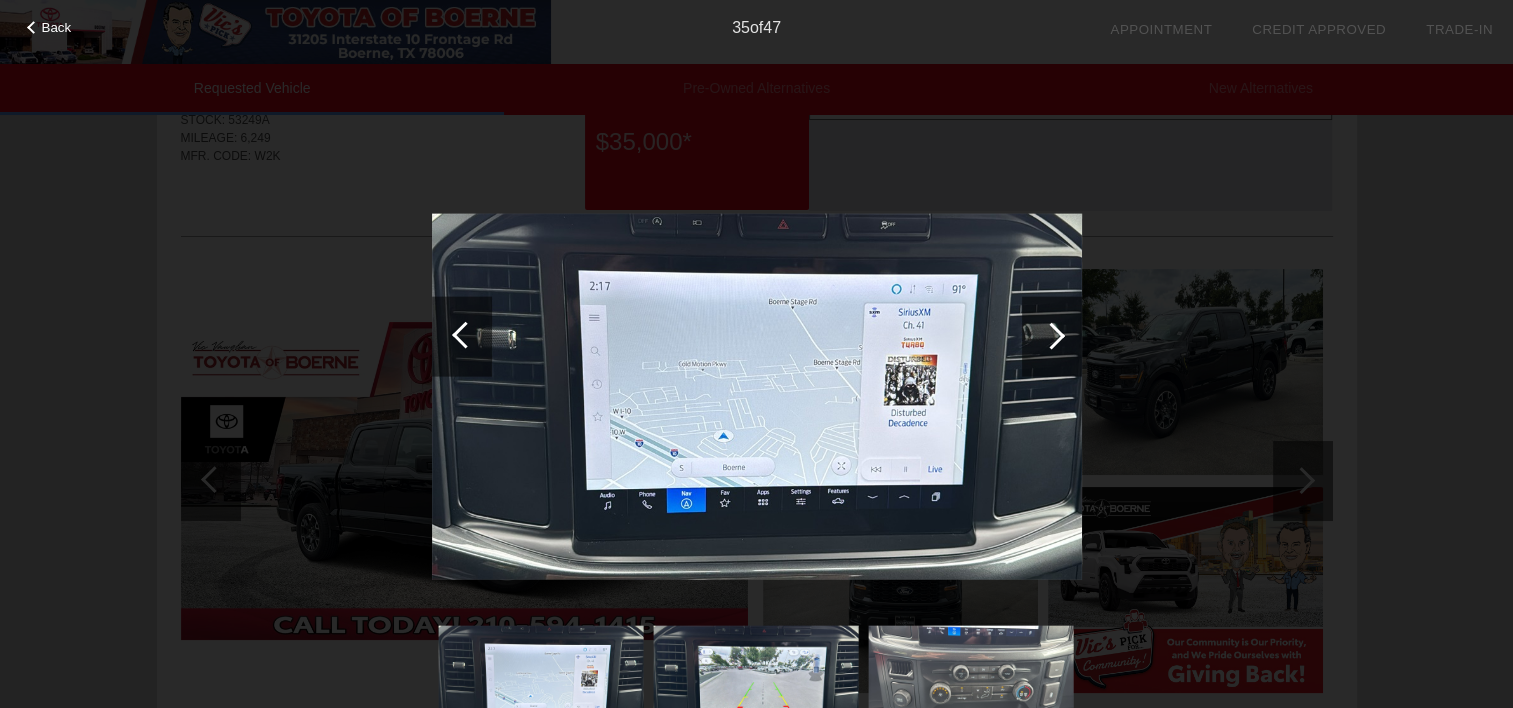click at bounding box center (1051, 335) 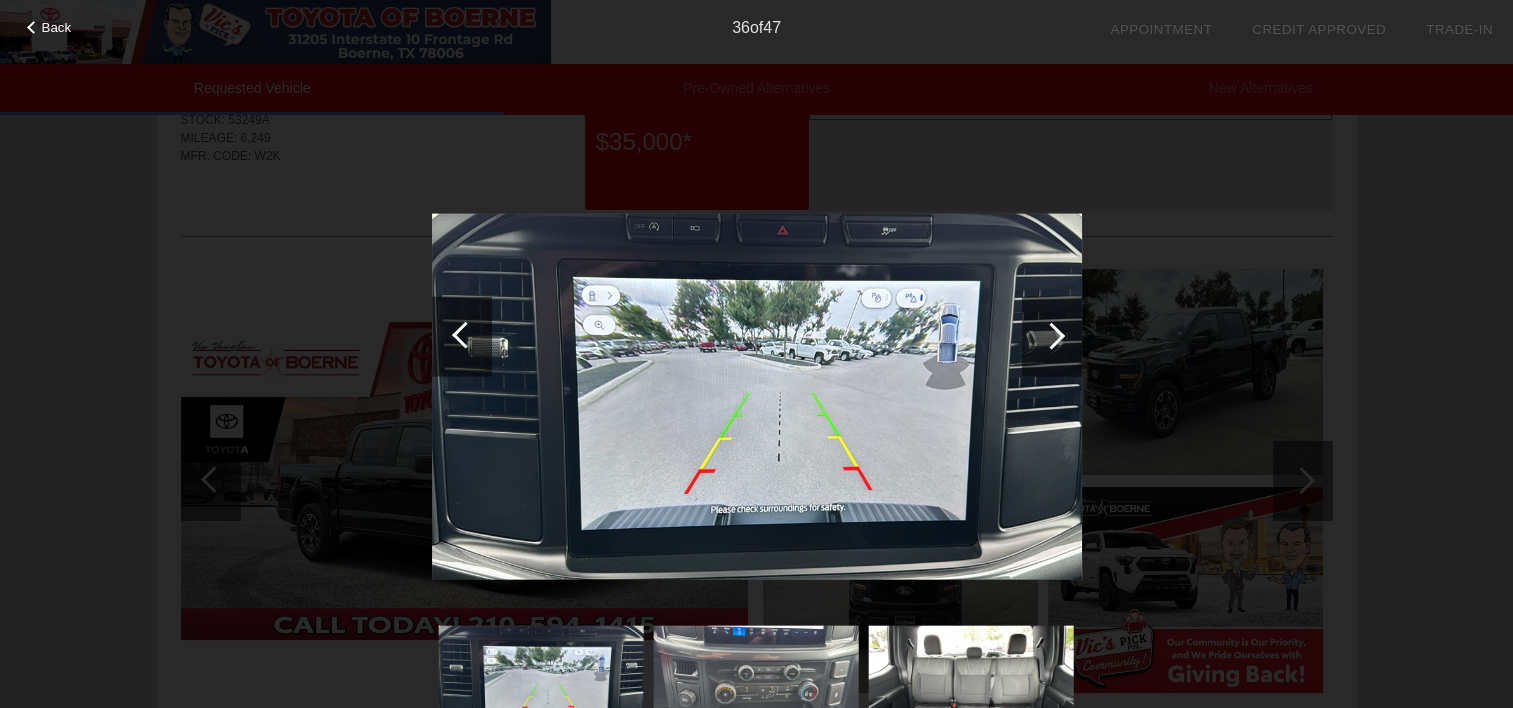 click at bounding box center [1051, 335] 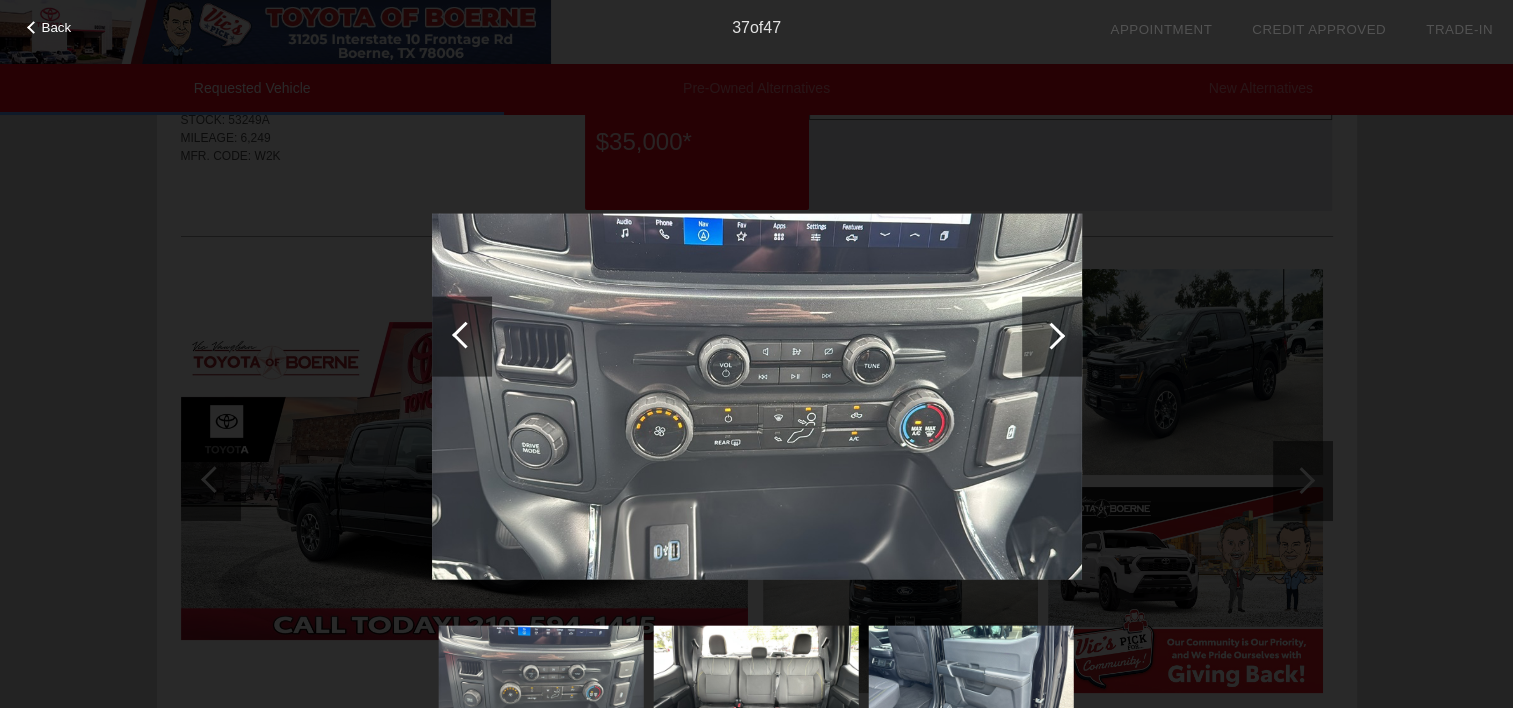 click at bounding box center (1051, 335) 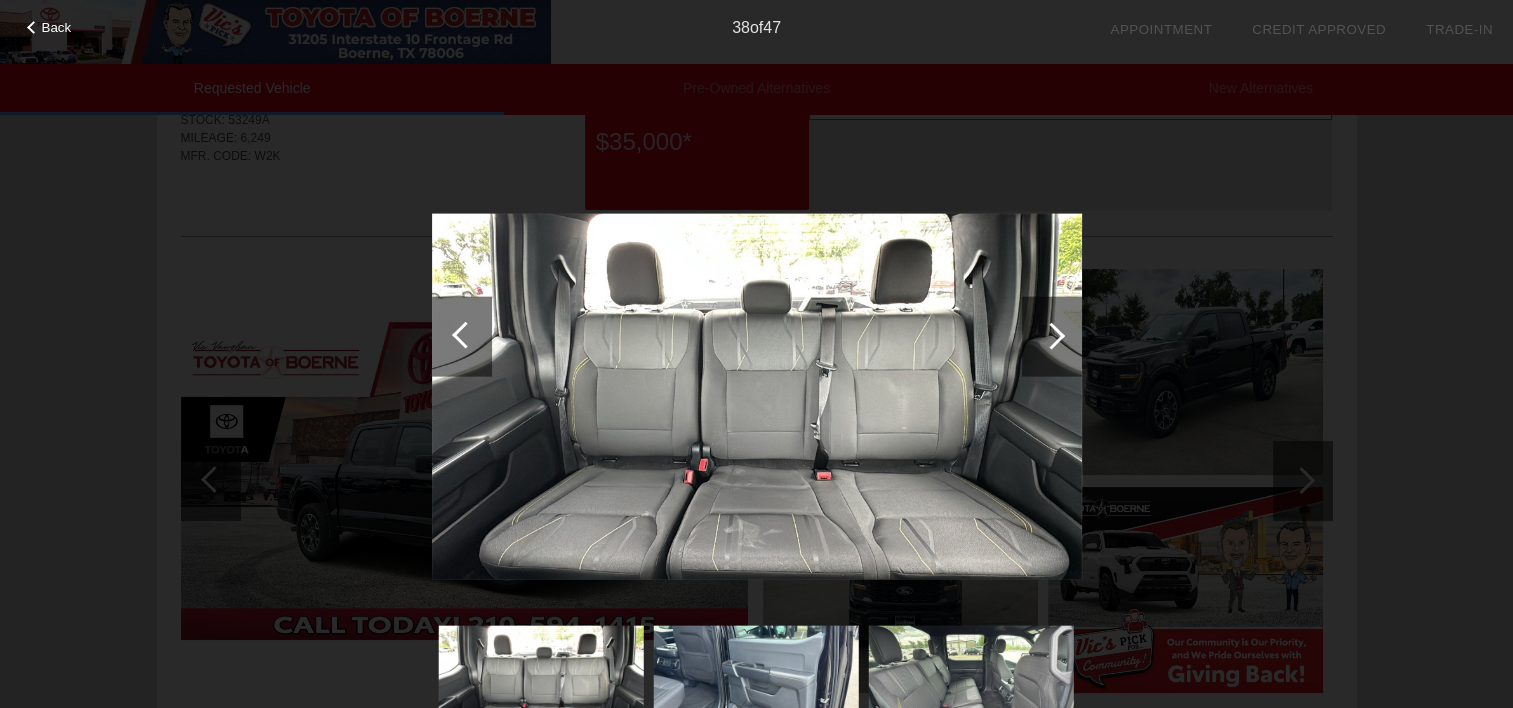 click at bounding box center (1051, 335) 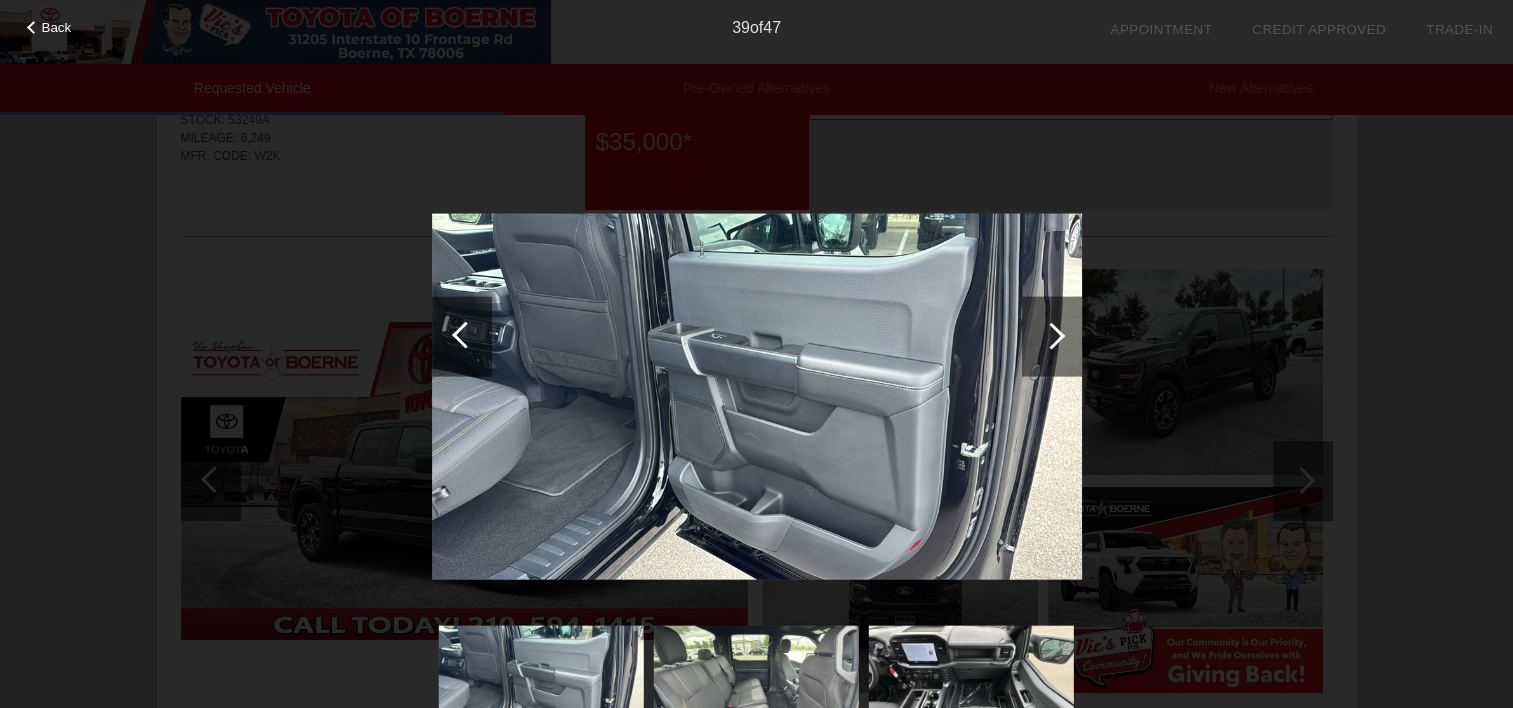 click at bounding box center (1051, 335) 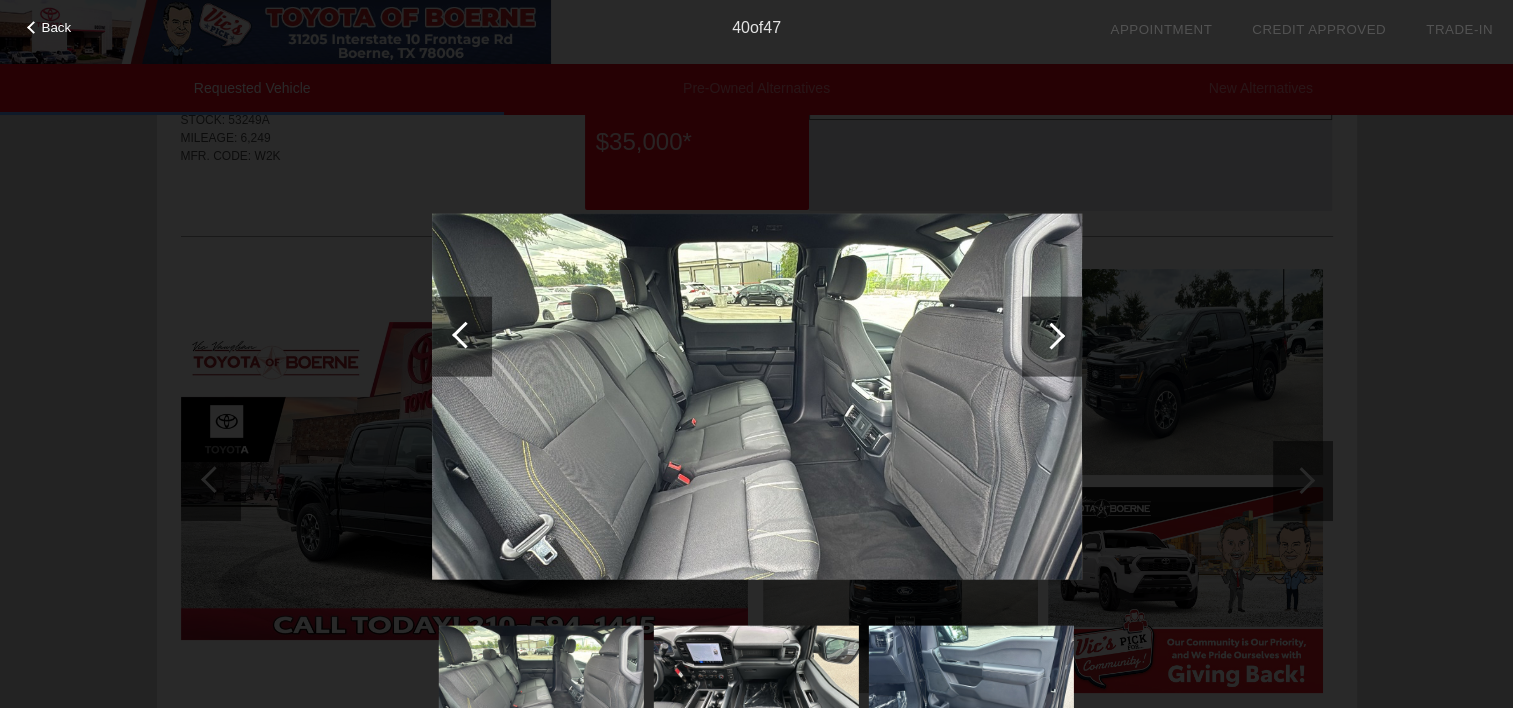 click at bounding box center [1051, 335] 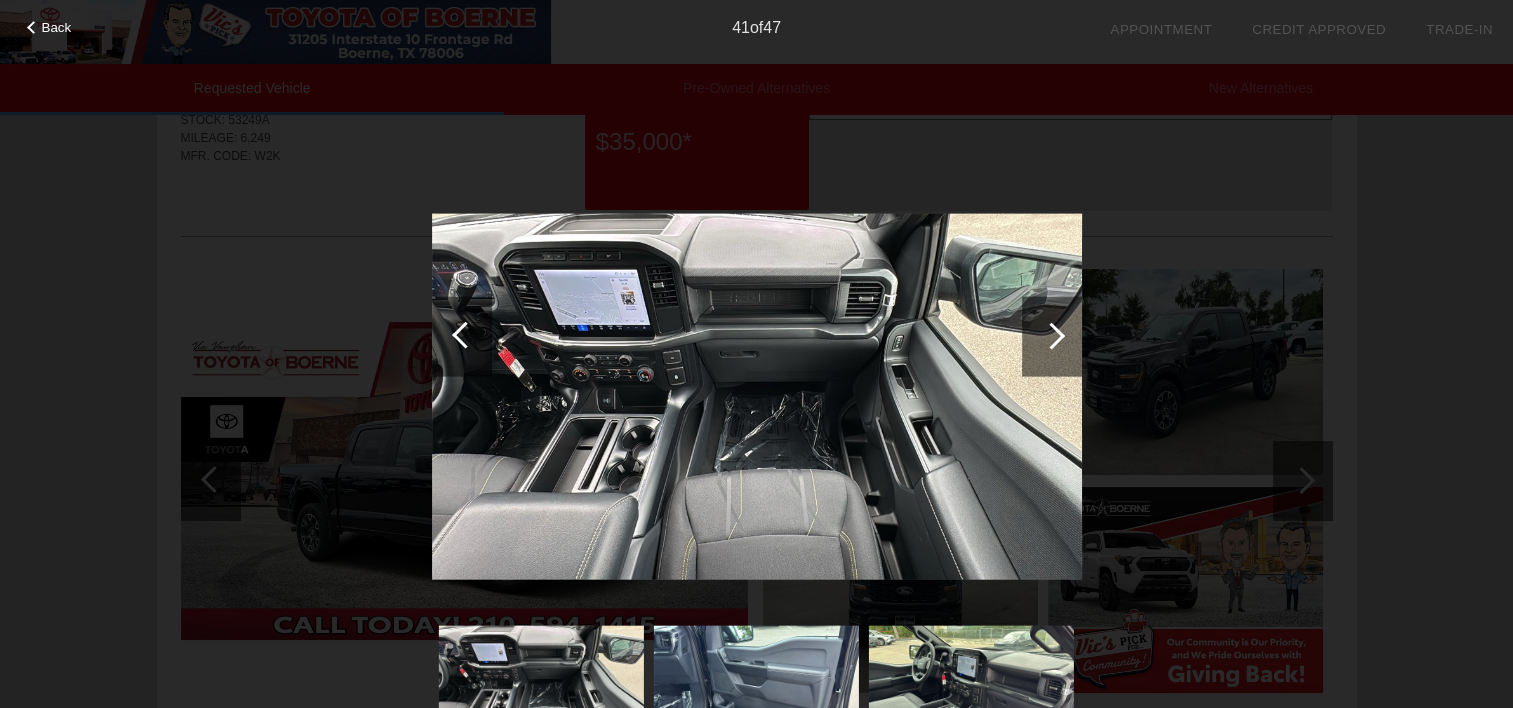 click at bounding box center [1051, 335] 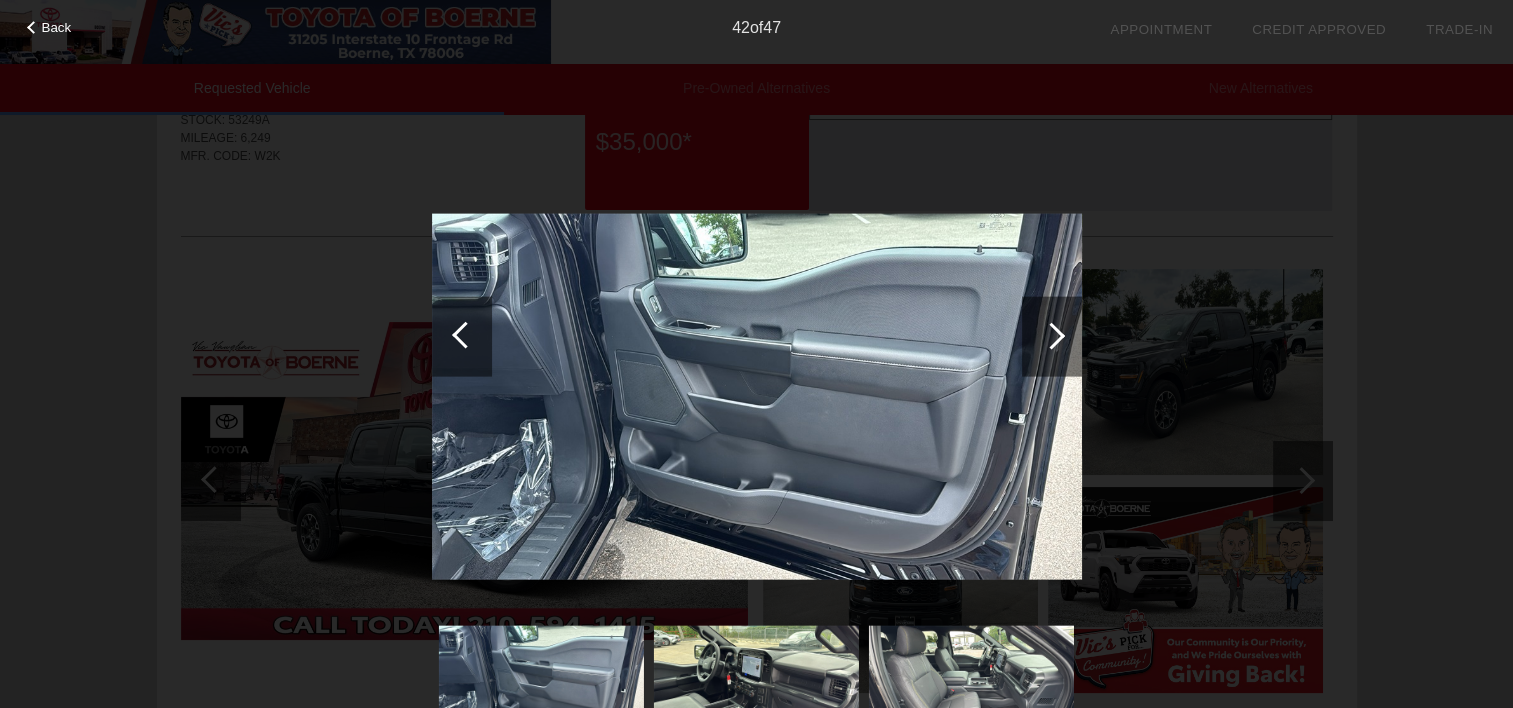 click at bounding box center [1051, 335] 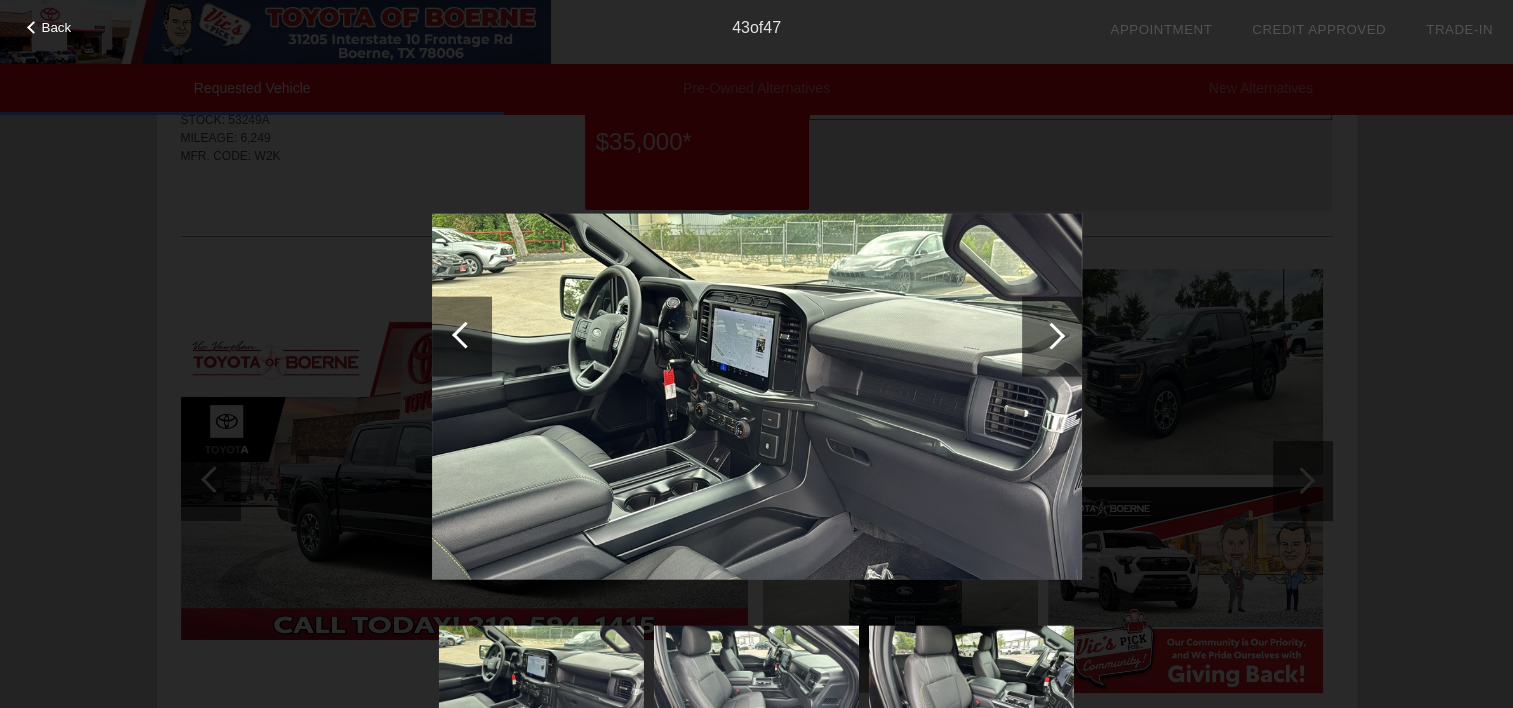 click at bounding box center (1051, 335) 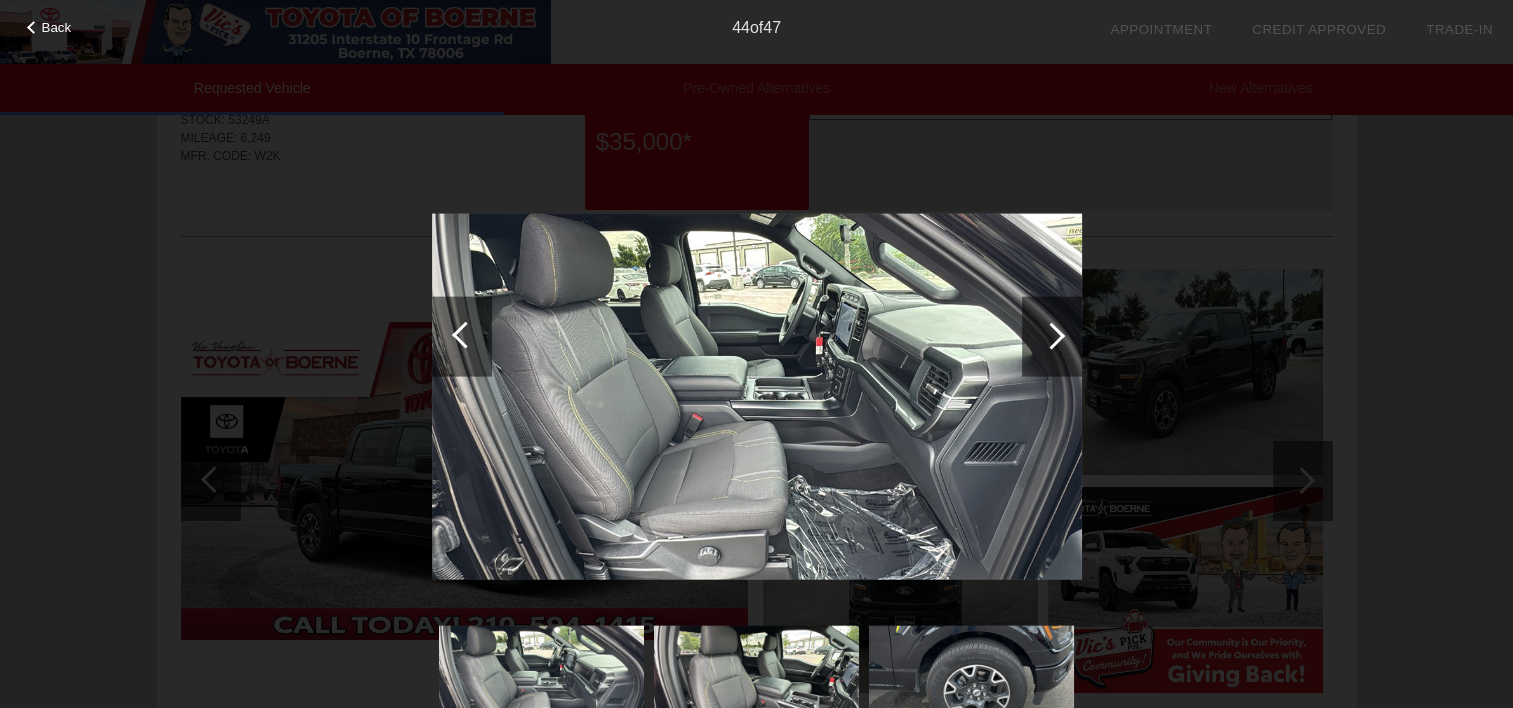 click at bounding box center (1051, 335) 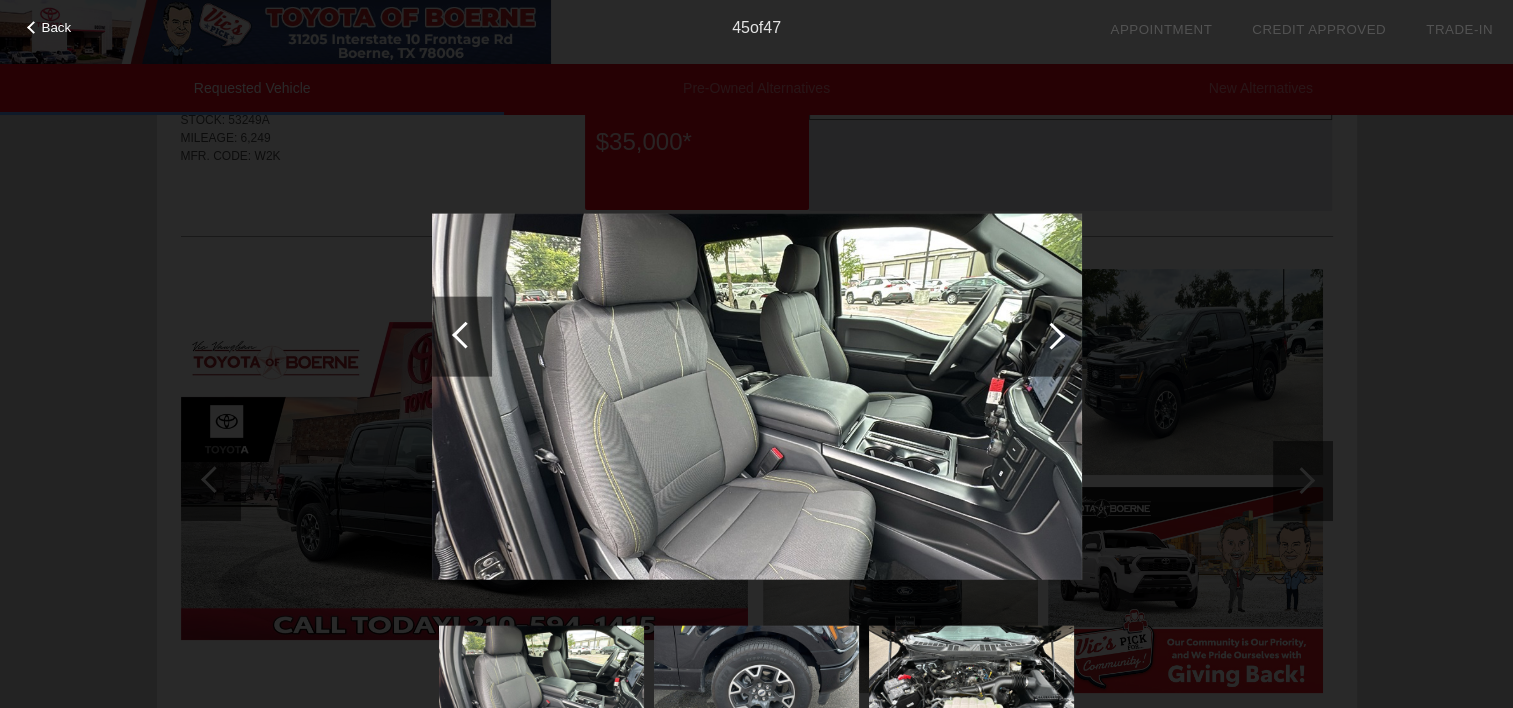 click at bounding box center (1051, 335) 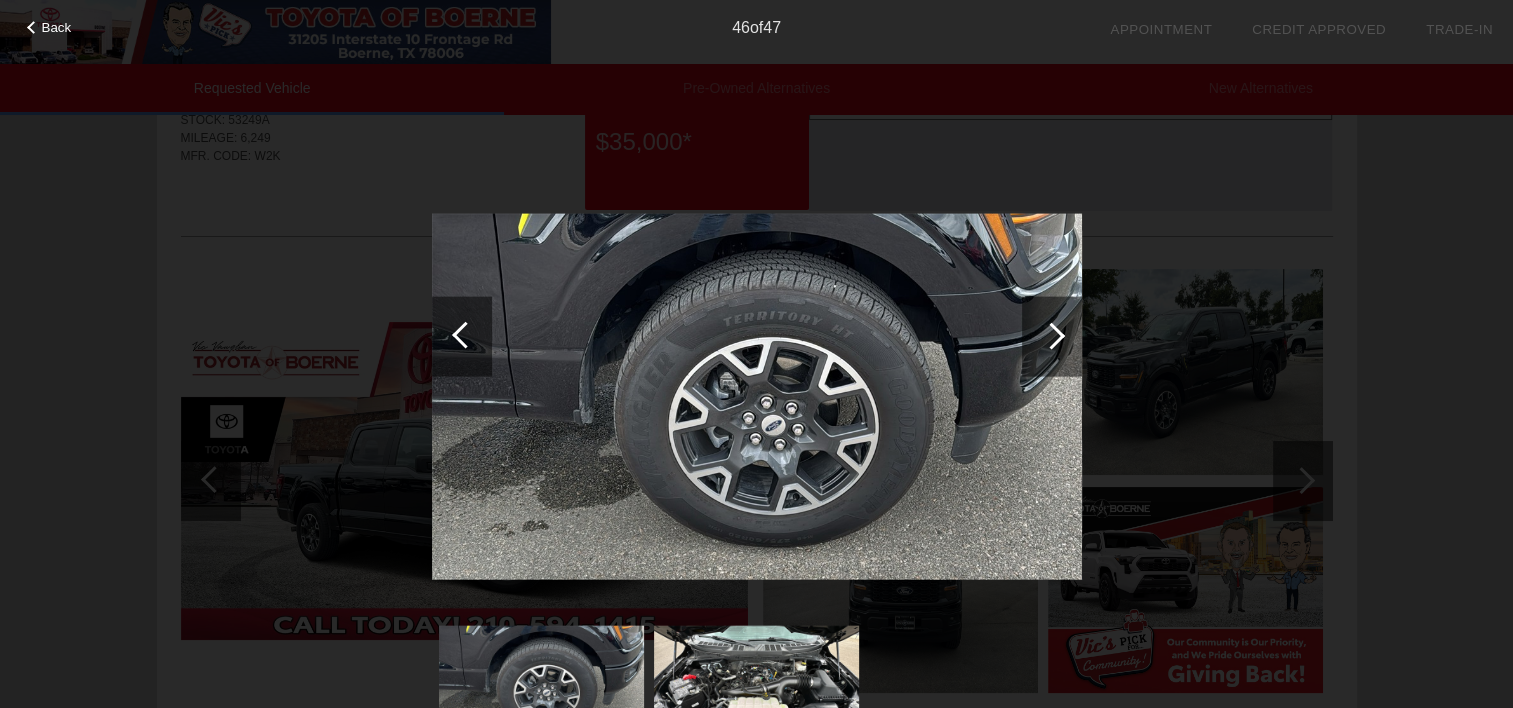 click at bounding box center [1051, 335] 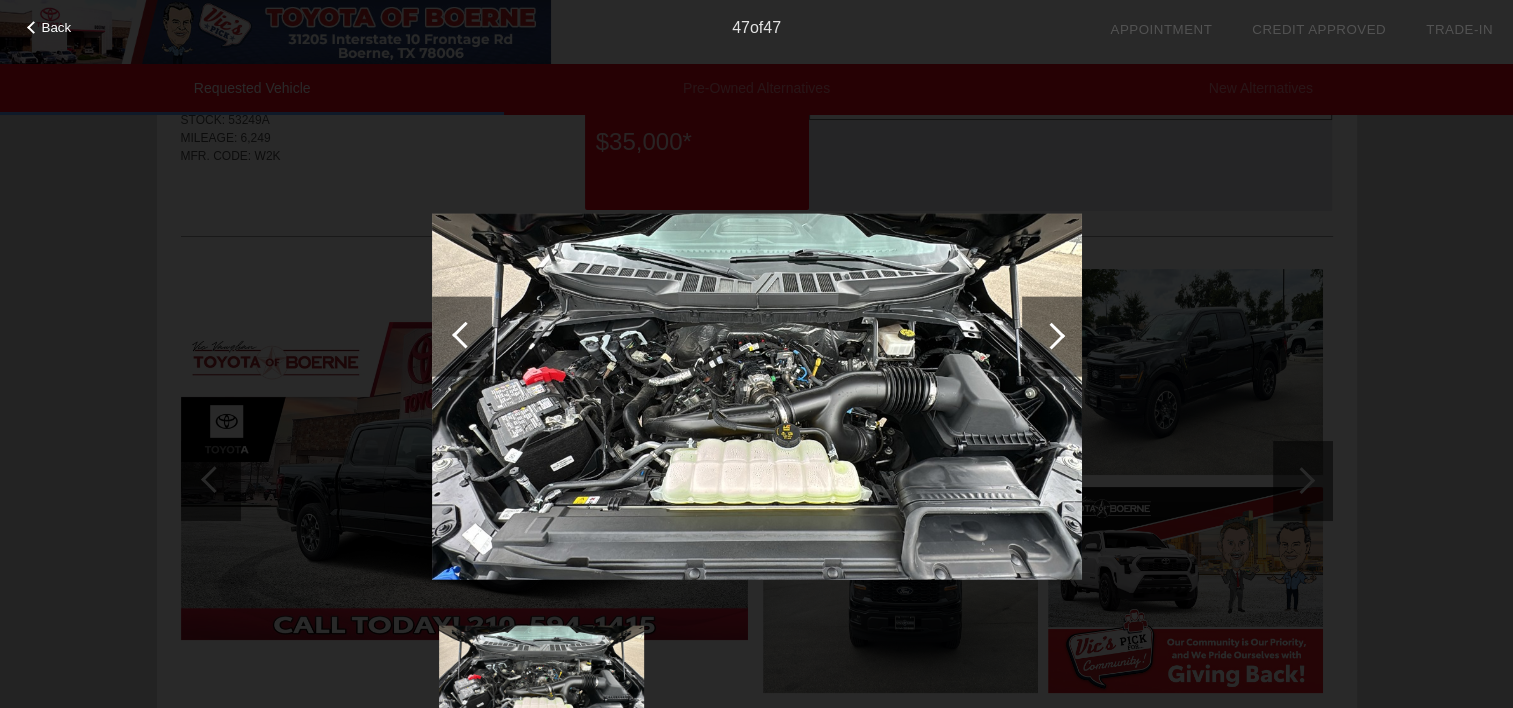 click at bounding box center [1051, 335] 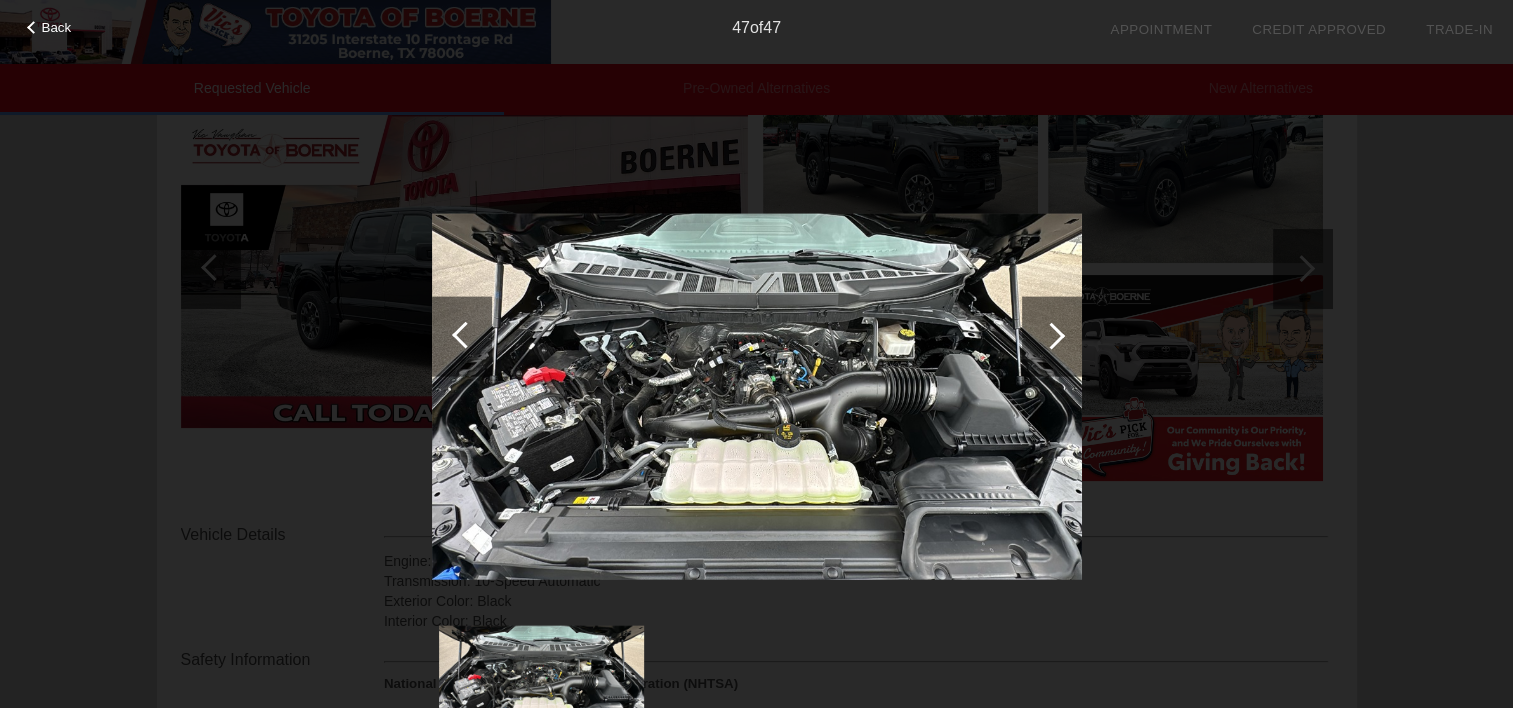 scroll, scrollTop: 399, scrollLeft: 0, axis: vertical 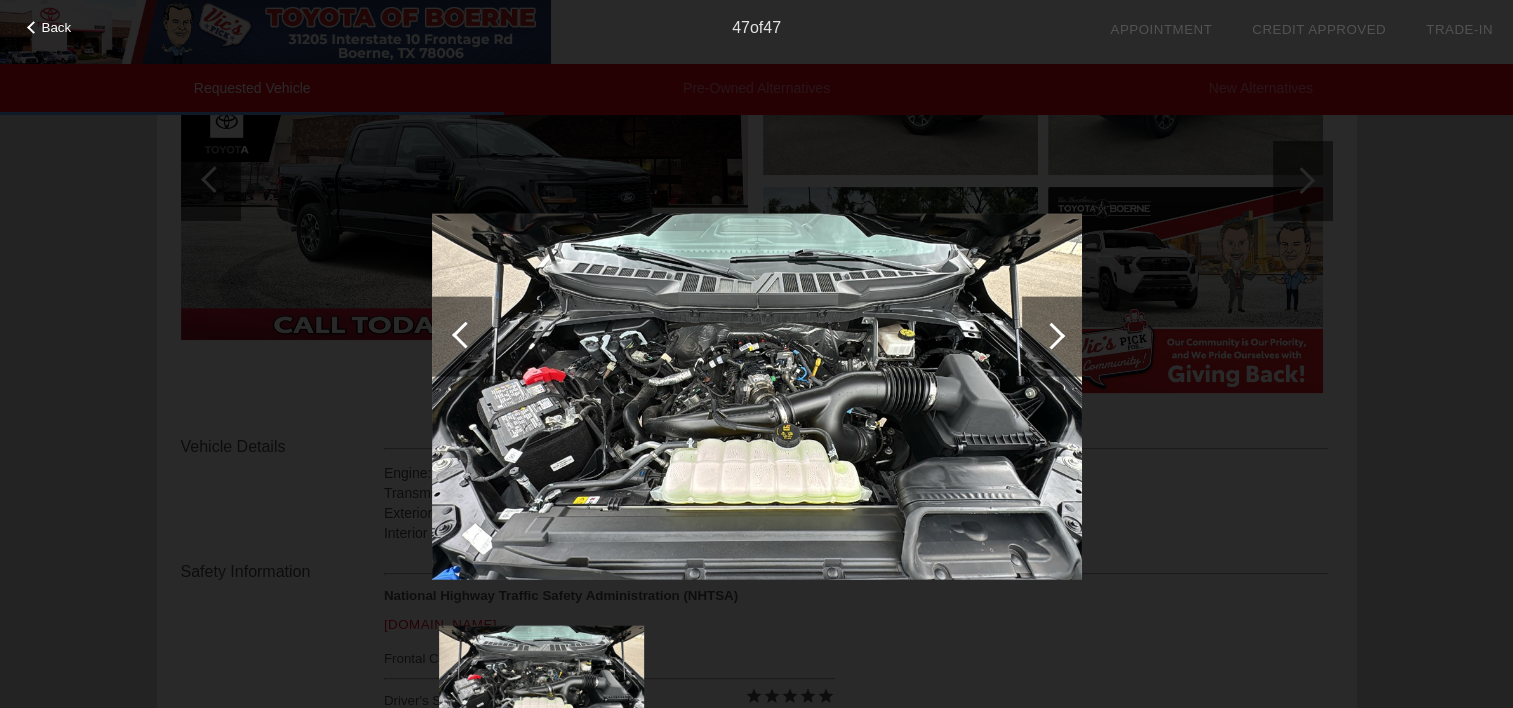 click on "Back
47  of  47" at bounding box center (756, 354) 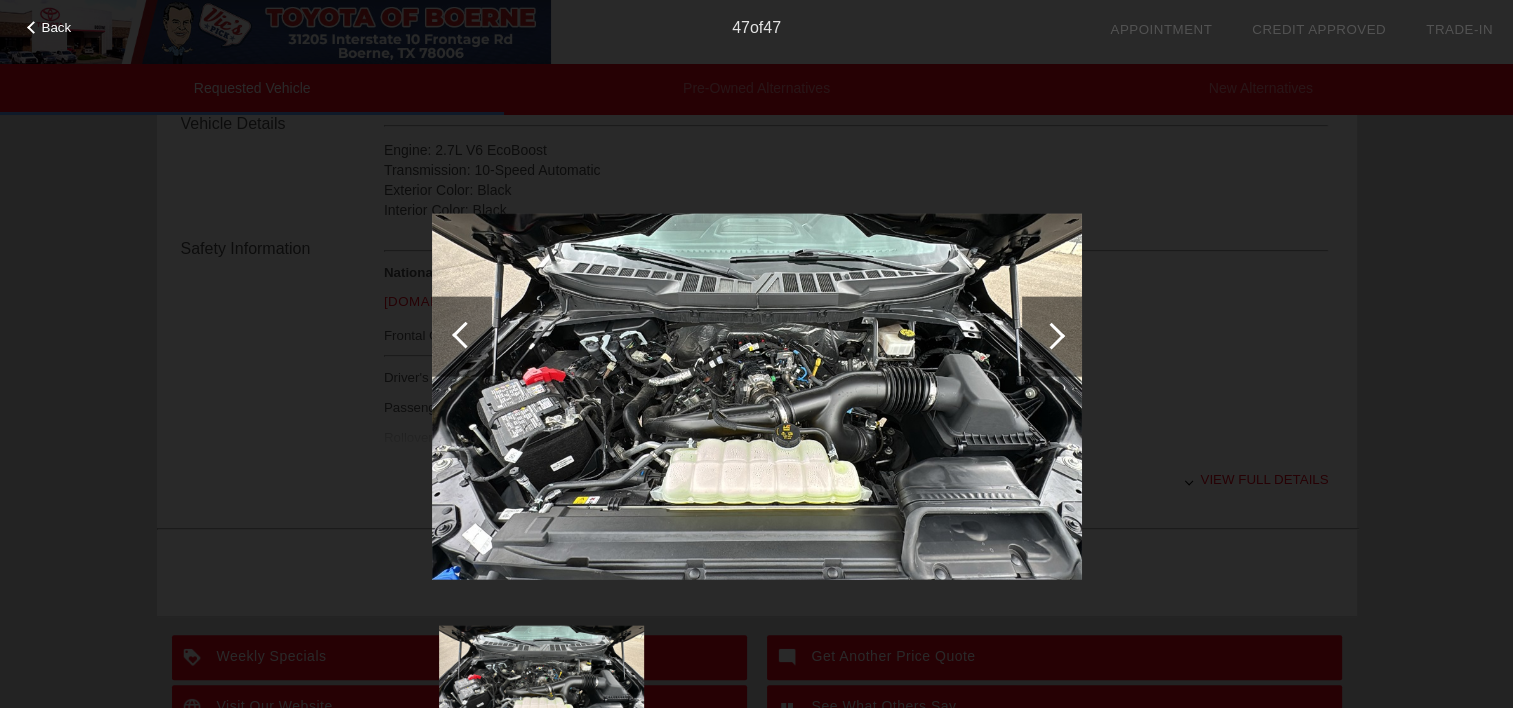 scroll, scrollTop: 799, scrollLeft: 0, axis: vertical 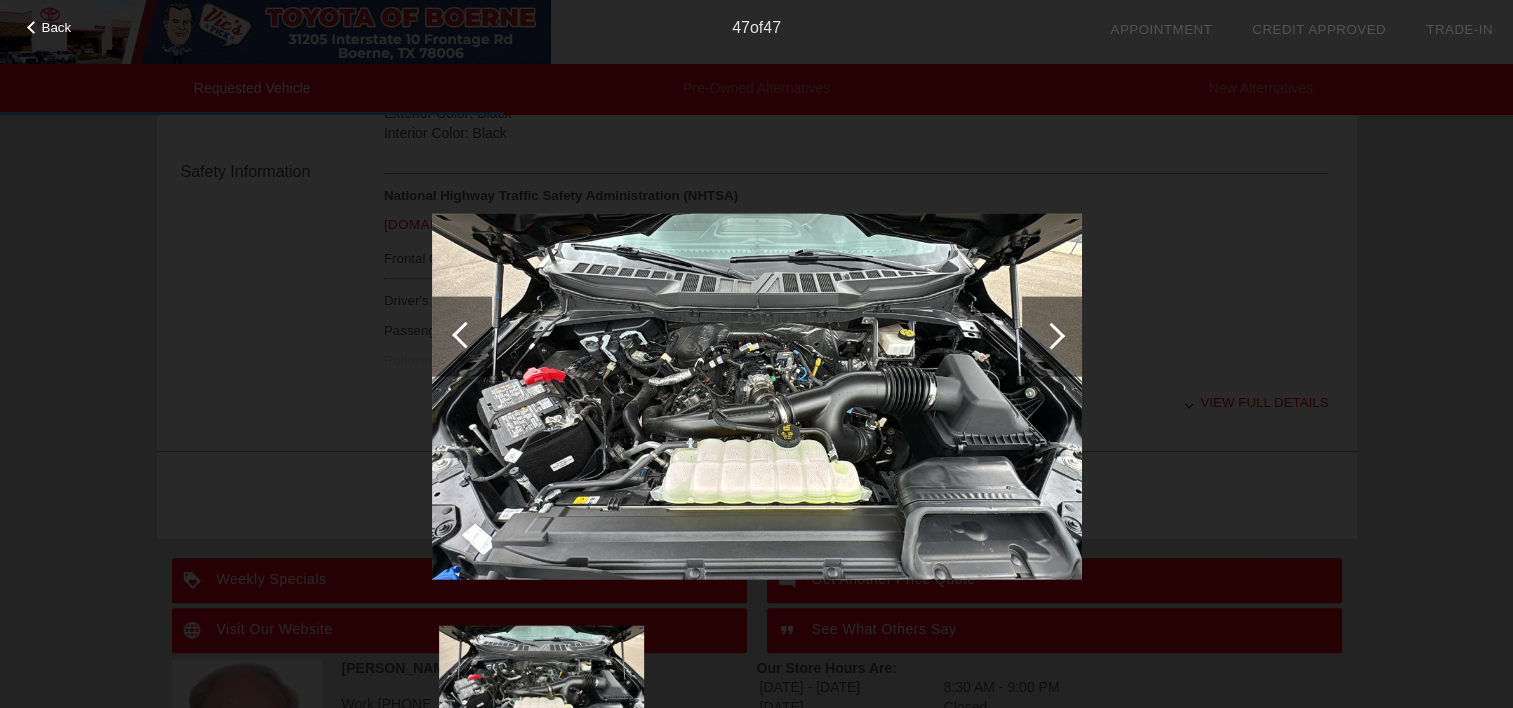 click at bounding box center [757, 420] 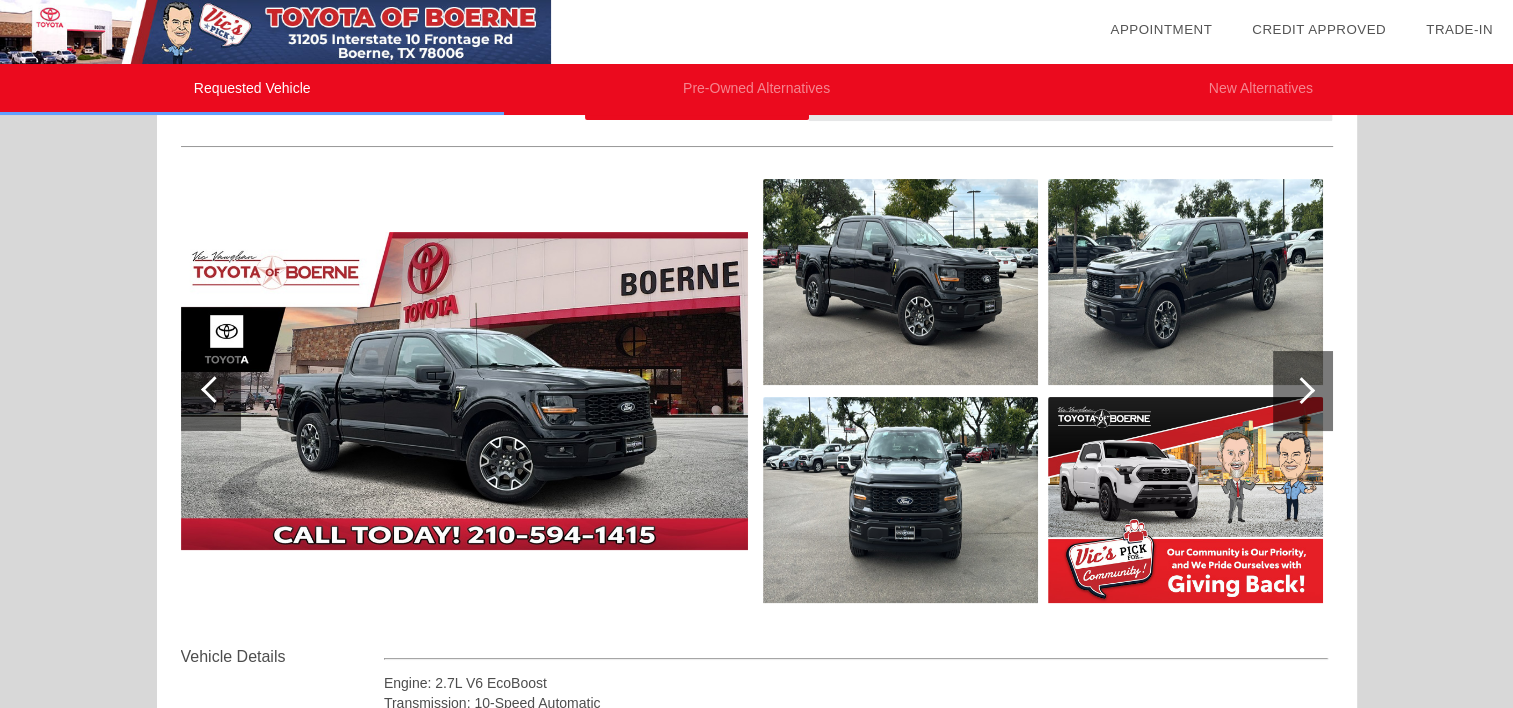 scroll, scrollTop: 62, scrollLeft: 0, axis: vertical 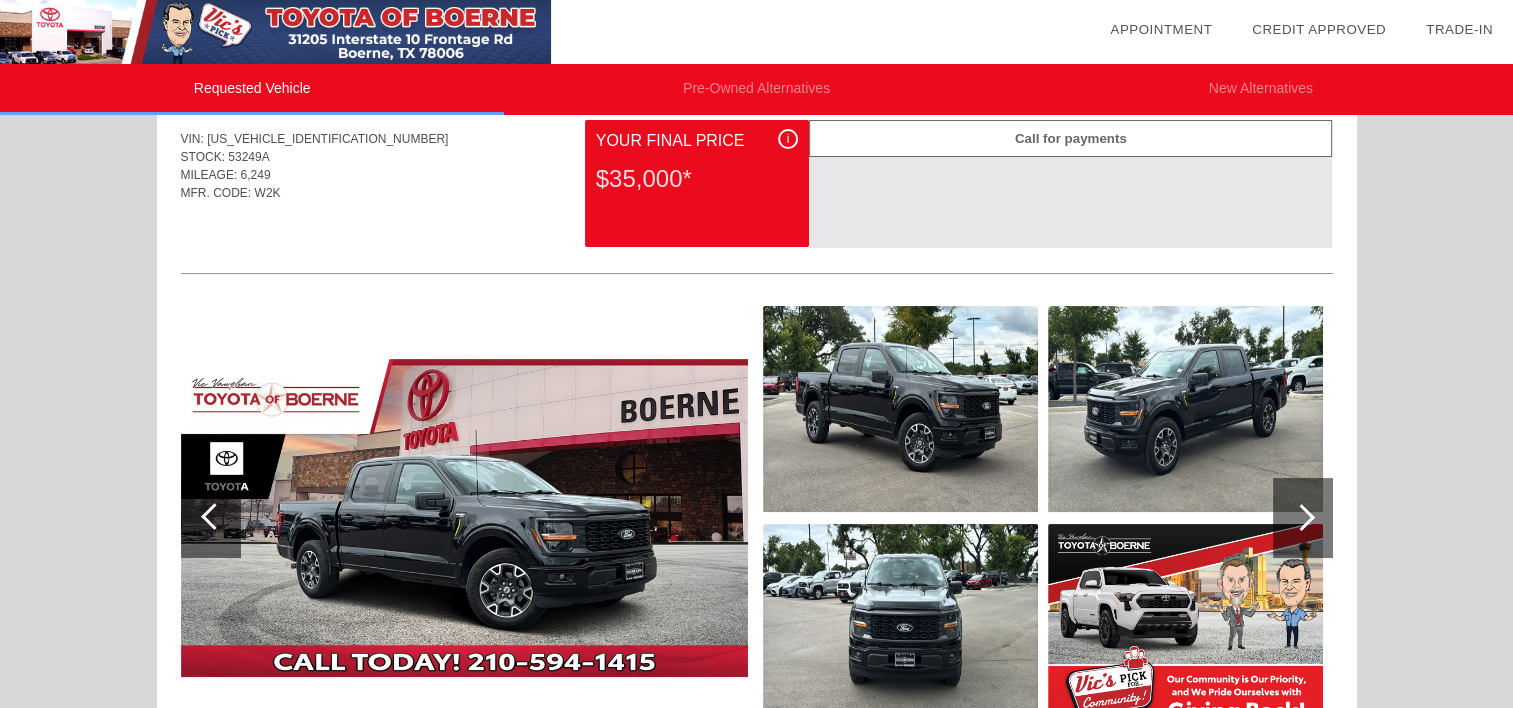click at bounding box center [464, 518] 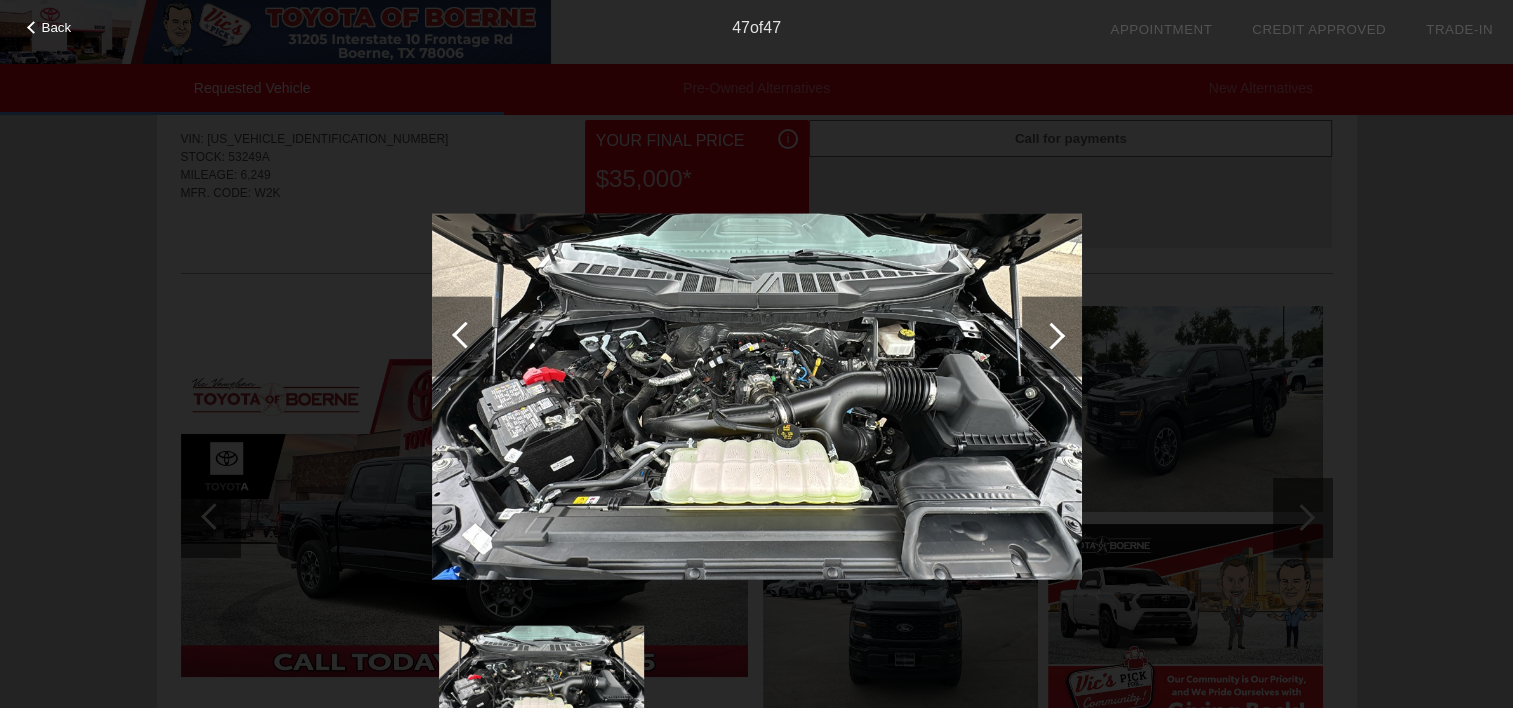 click on "Back" at bounding box center [57, 27] 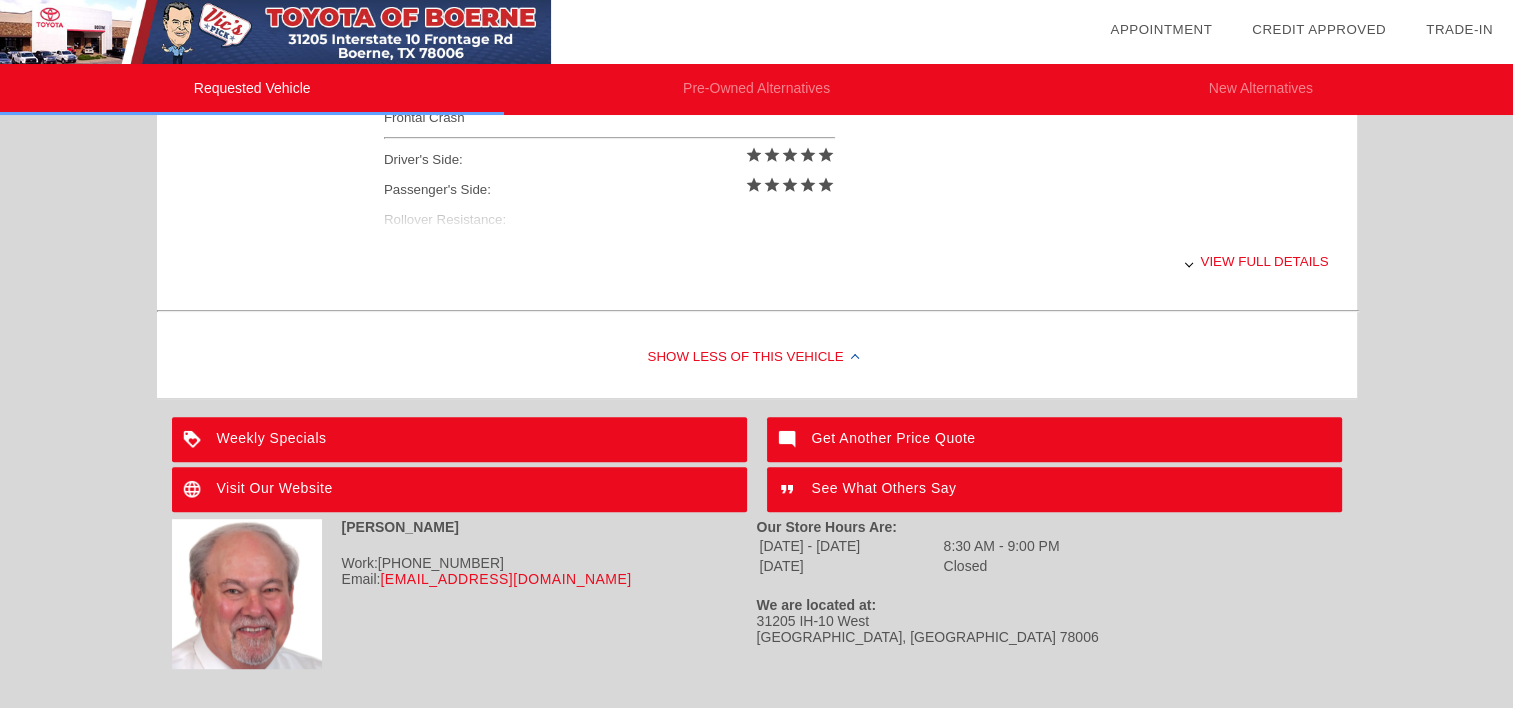 scroll, scrollTop: 962, scrollLeft: 0, axis: vertical 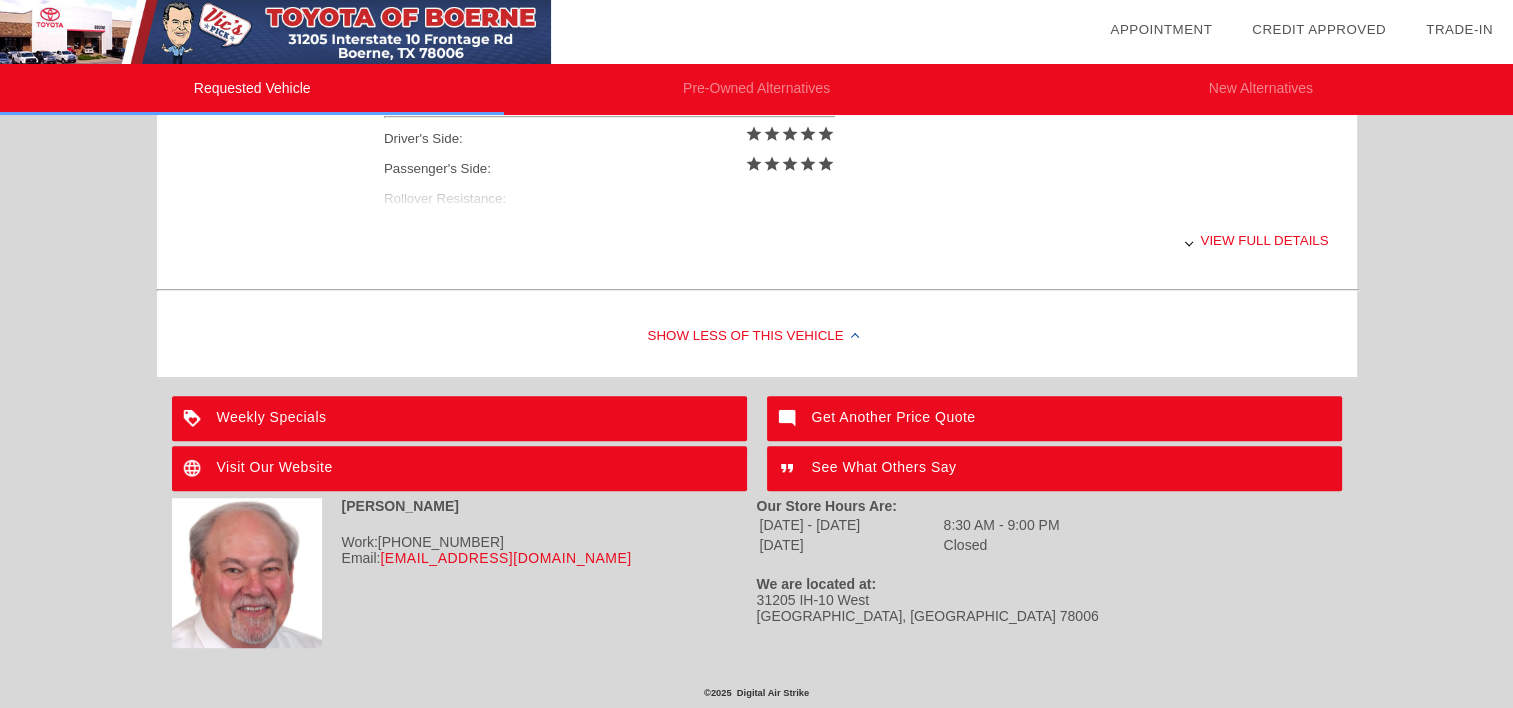 click on "View full details" at bounding box center [856, 240] 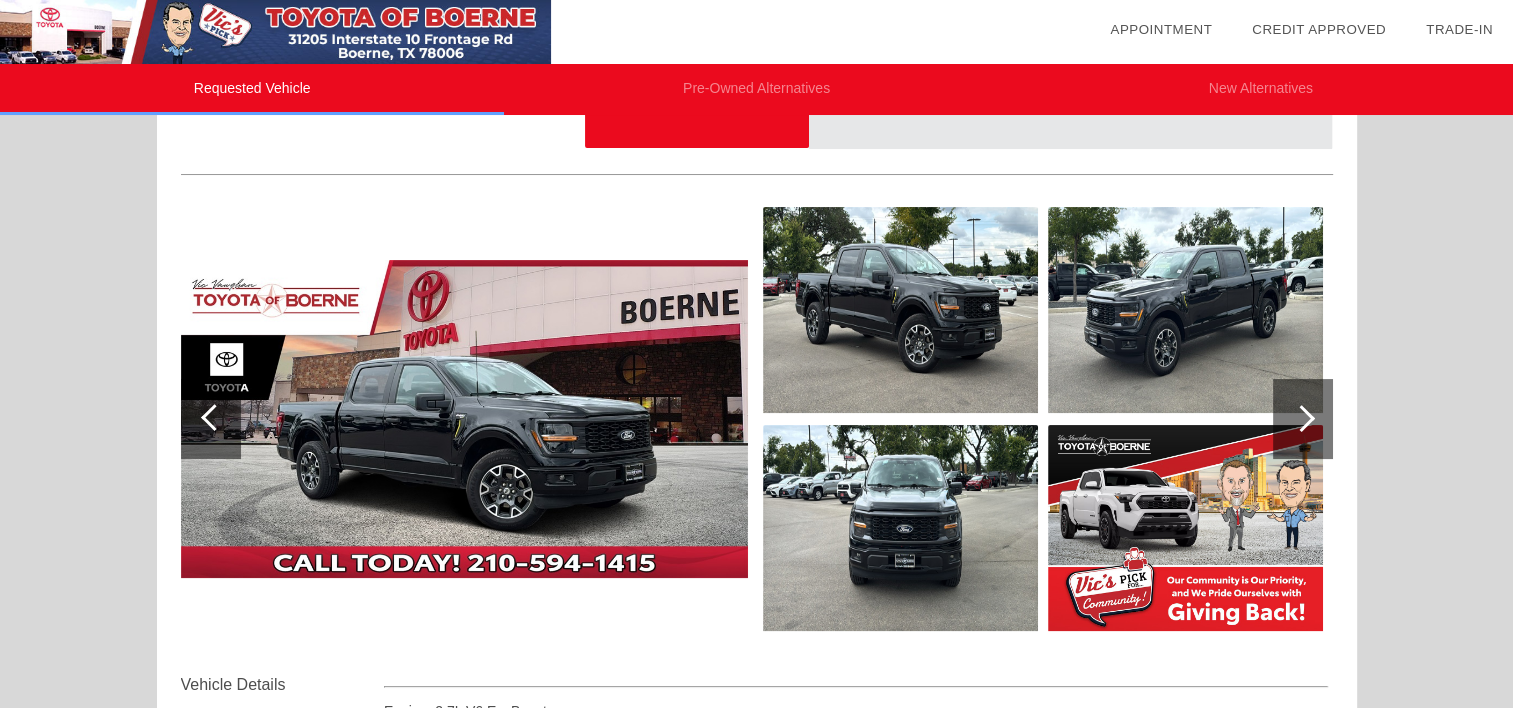 scroll, scrollTop: 0, scrollLeft: 0, axis: both 